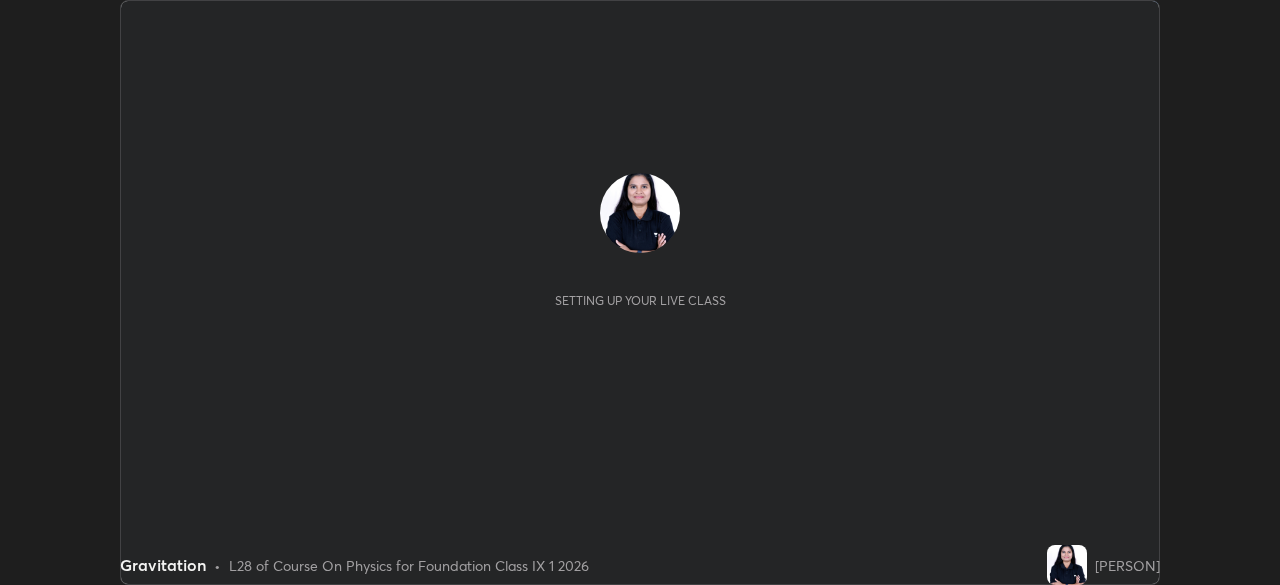 scroll, scrollTop: 0, scrollLeft: 0, axis: both 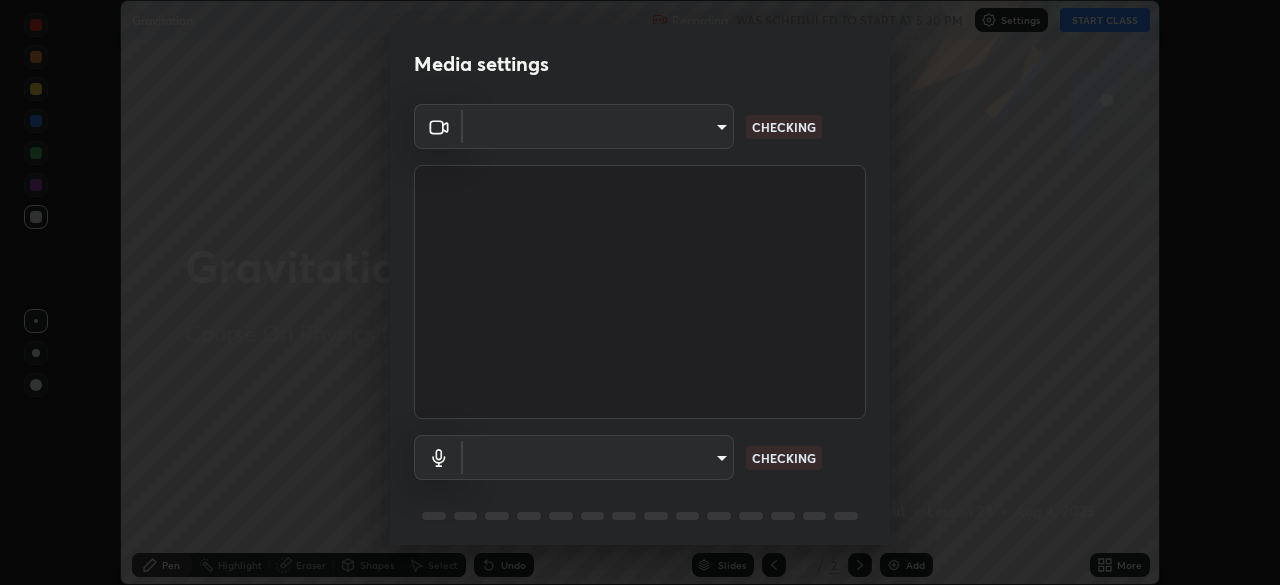 type on "5050cddac95c67769b367d69e6c908435fee2ef398a233ed88f2bdbb55b0a279" 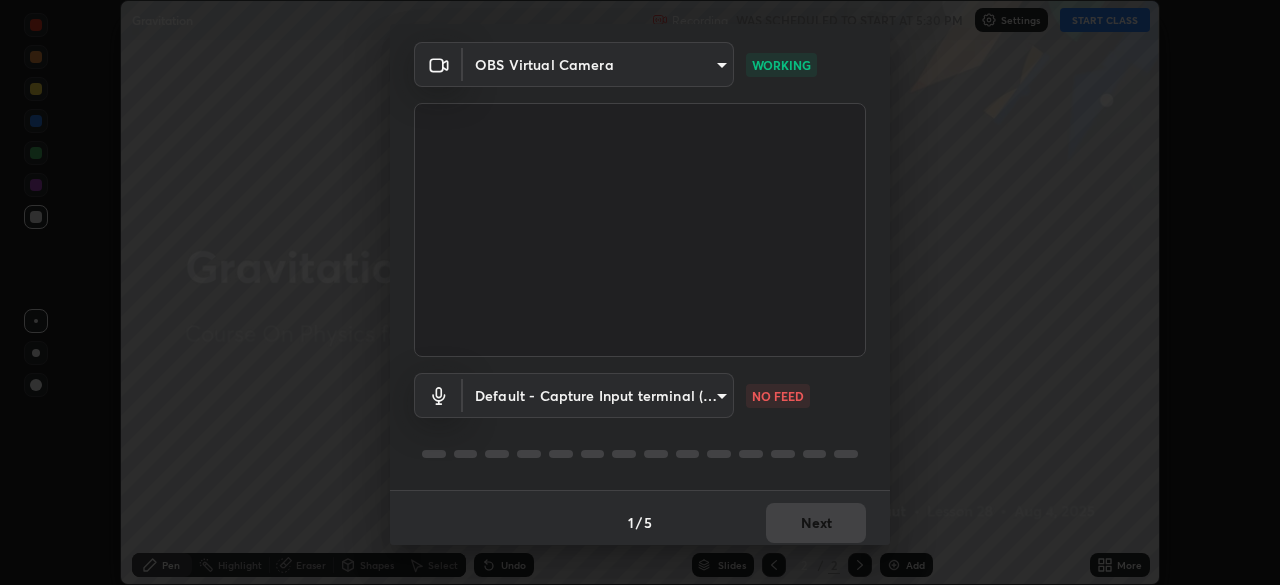 scroll, scrollTop: 71, scrollLeft: 0, axis: vertical 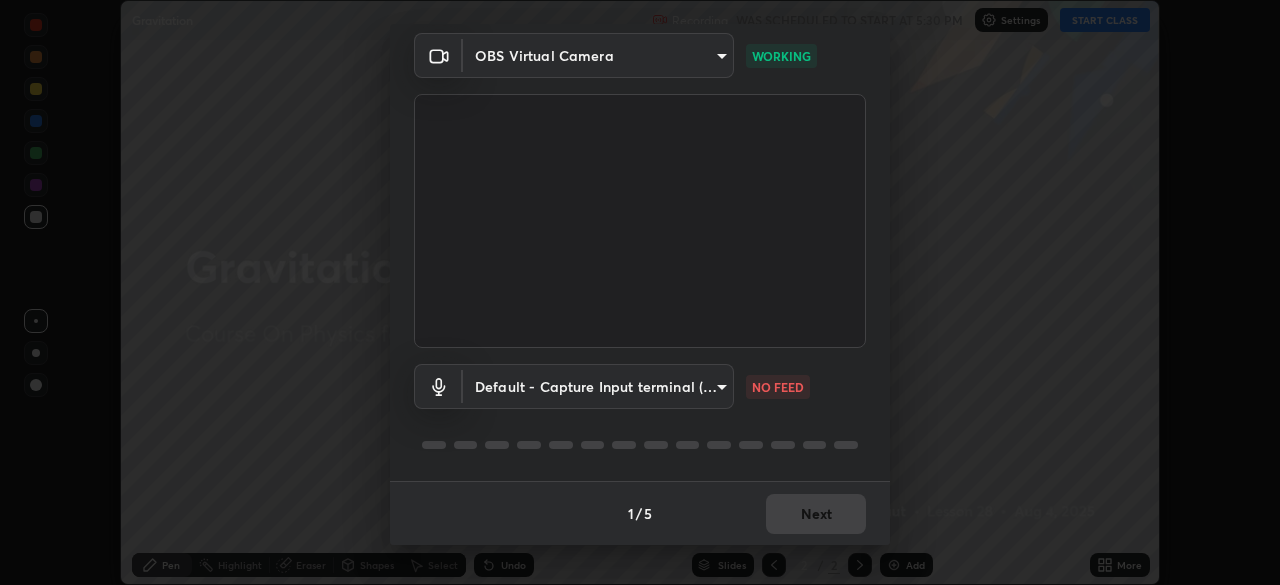 click on "Erase all Gravitation Recording WAS SCHEDULED TO START AT  5:30 PM Settings START CLASS Setting up your live class Gravitation • L28 of Course On Physics for Foundation Class IX 1 2026 [PERSON] Pen Highlight Eraser Shapes Select Undo Slides 2 / 2 Add More No doubts shared Encourage your learners to ask a doubt for better clarity Report an issue Reason for reporting Buffering Chat not working Audio - Video sync issue Educator video quality low ​ Attach an image Report Media settings OBS Virtual Camera 5050cddac95c67769b367d69e6c908435fee2ef398a233ed88f2bdbb55b0a279 WORKING Default - Capture Input terminal (Digital Array MIC) default NO FEED 1 / 5 Next" at bounding box center [640, 292] 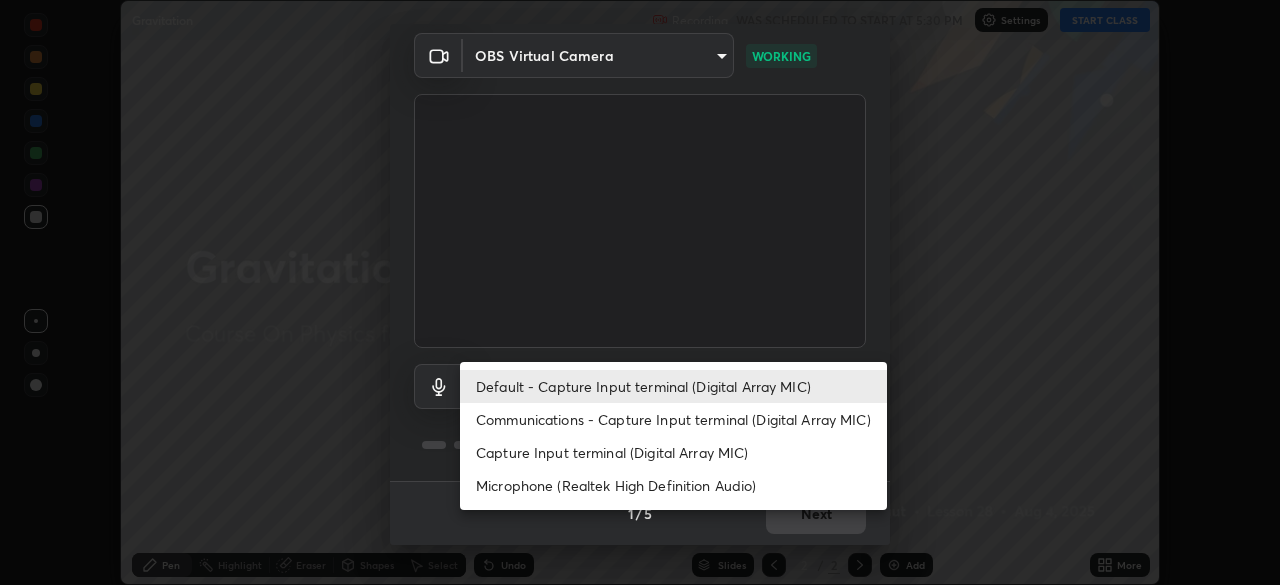 click on "Communications - Capture Input terminal (Digital Array MIC)" at bounding box center [673, 419] 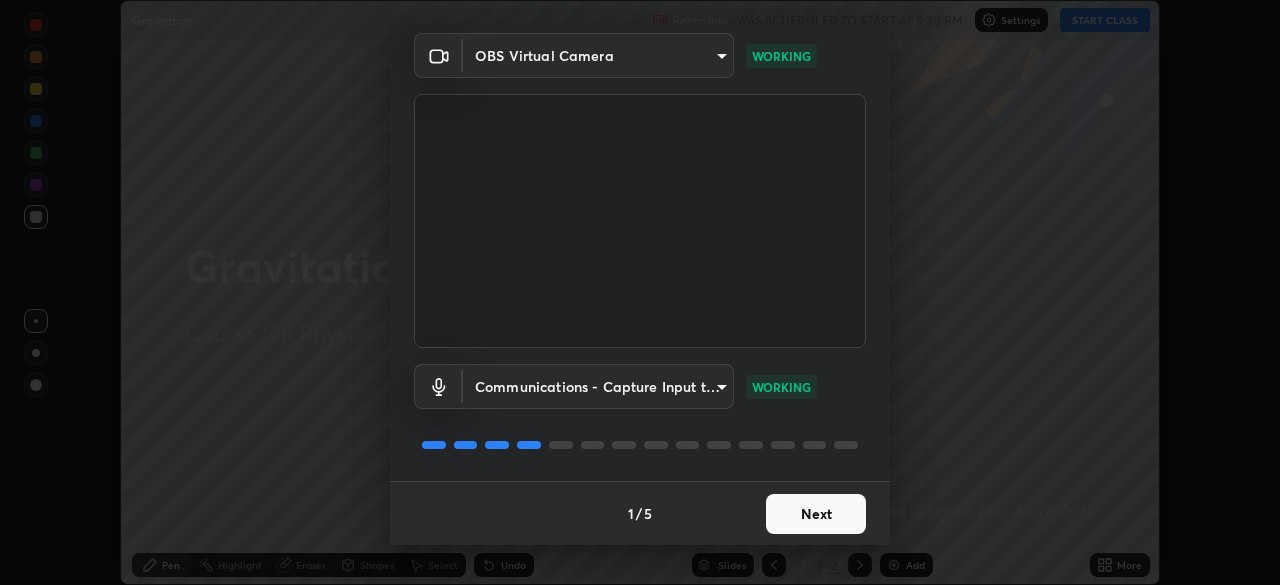 click on "Next" at bounding box center [816, 514] 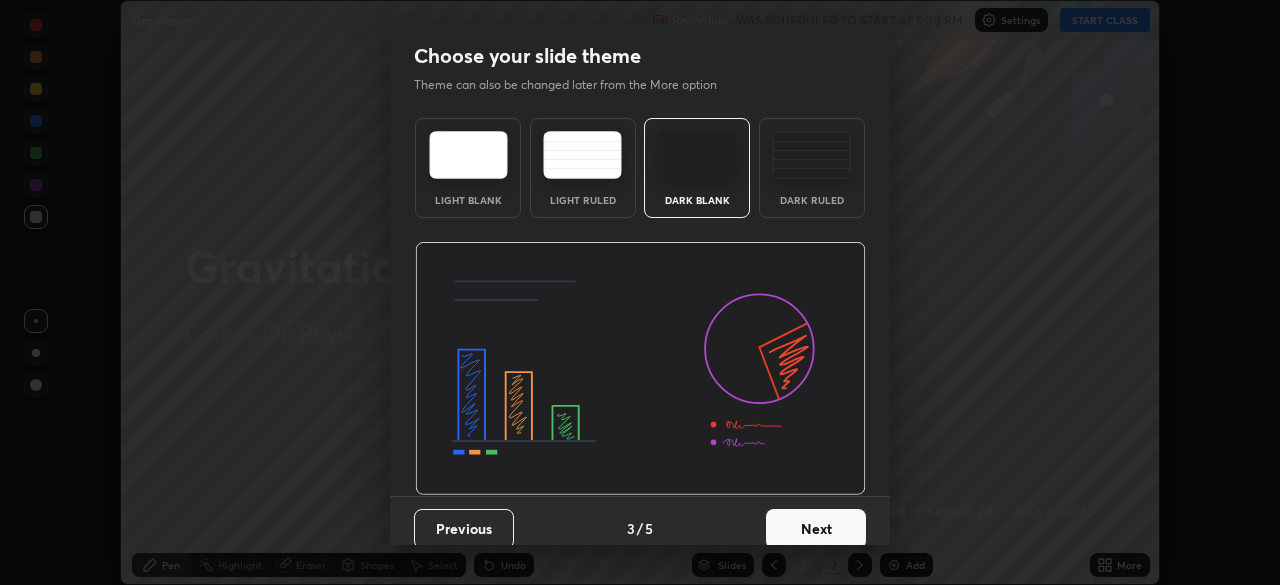 click on "Next" at bounding box center (816, 529) 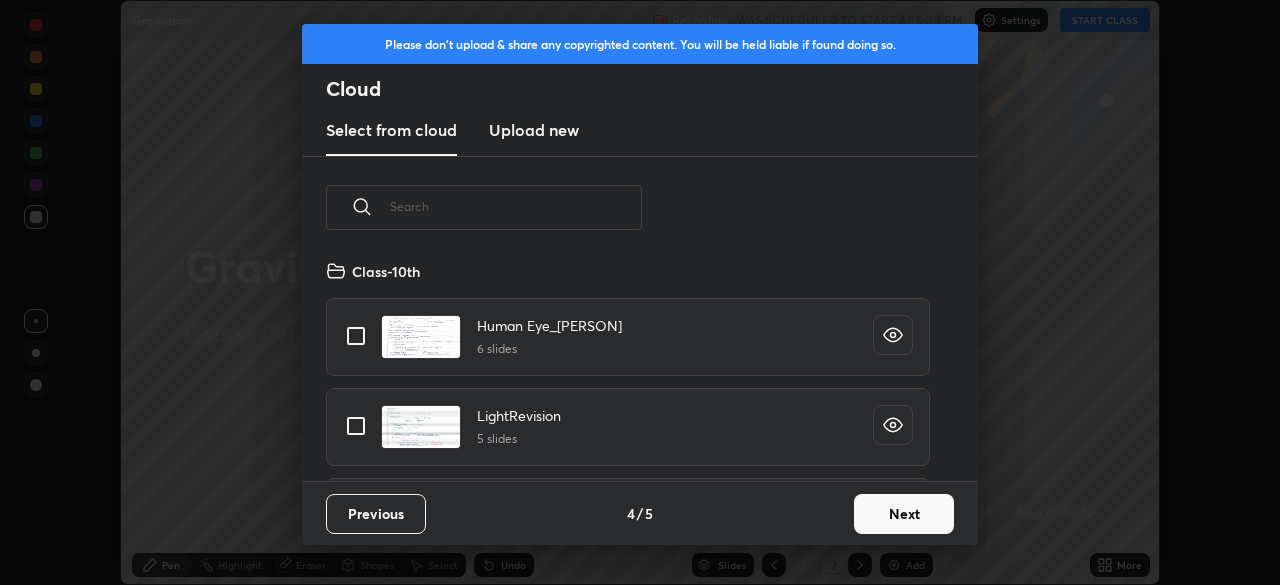 scroll, scrollTop: 7, scrollLeft: 11, axis: both 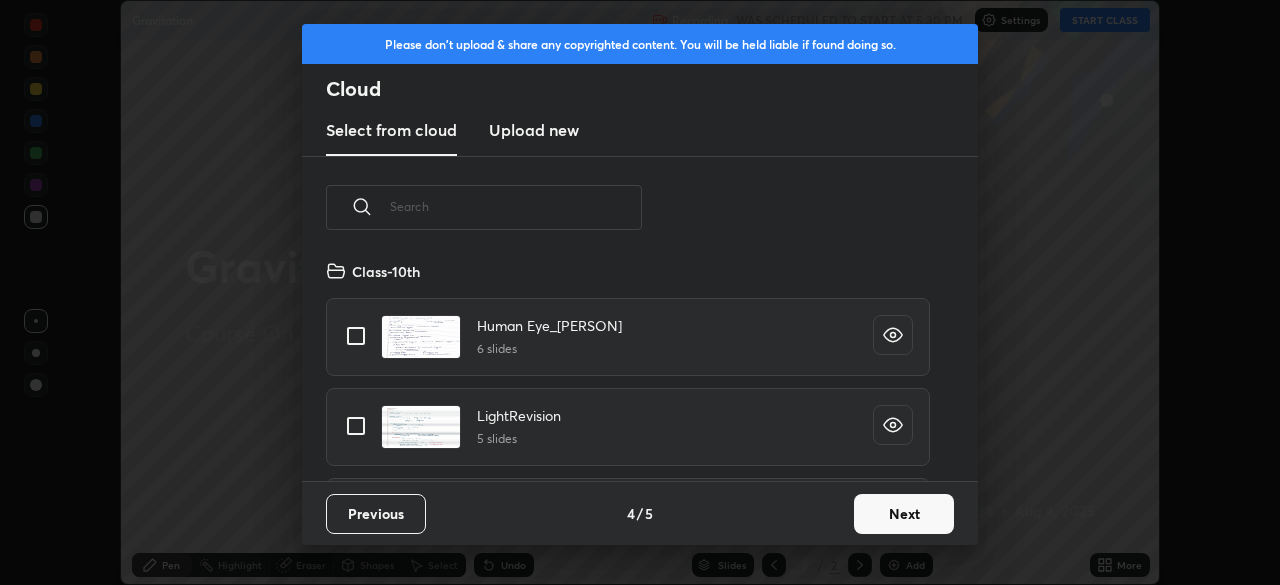 click on "Next" at bounding box center (904, 514) 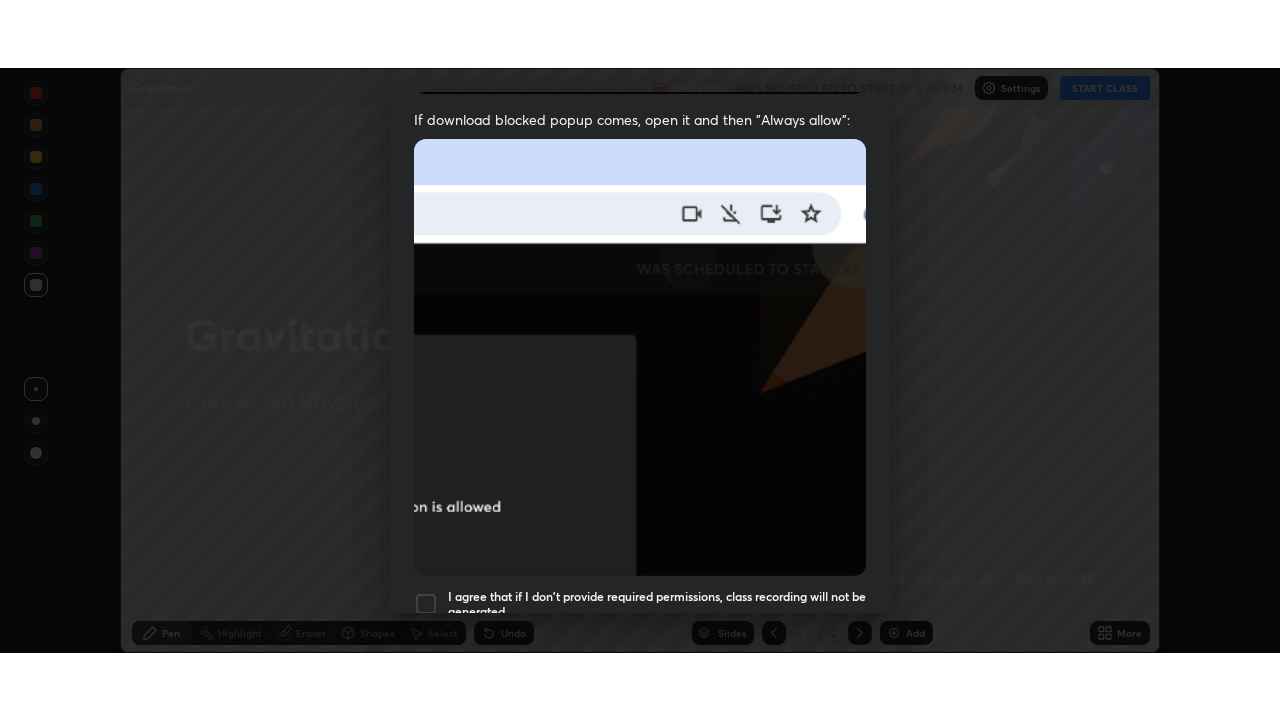 scroll, scrollTop: 479, scrollLeft: 0, axis: vertical 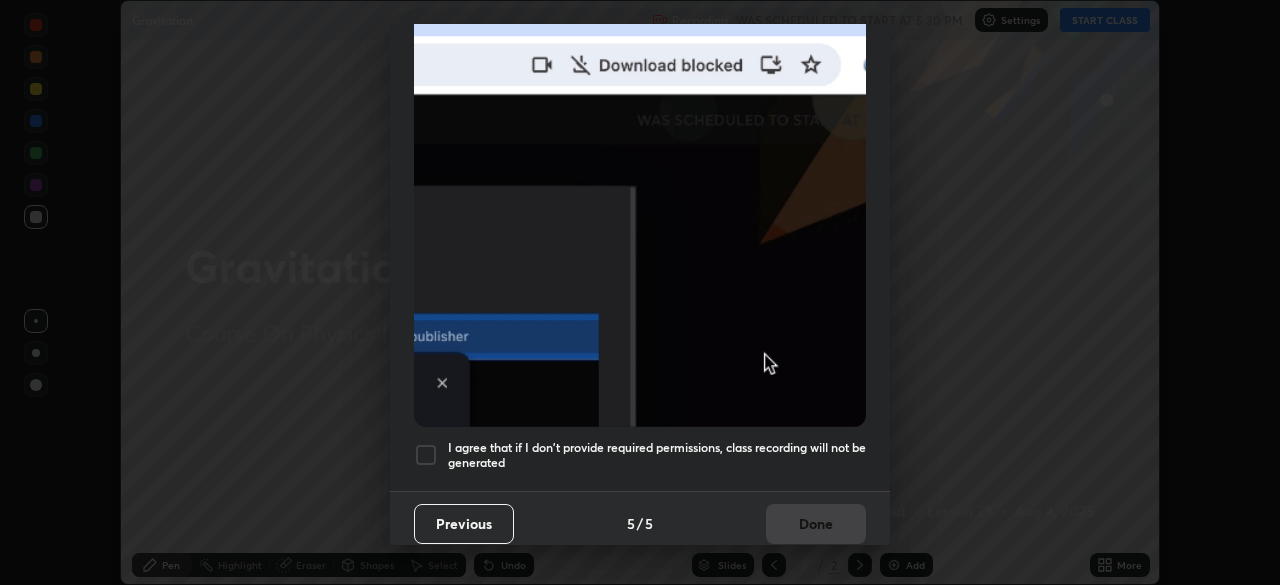 click at bounding box center (426, 455) 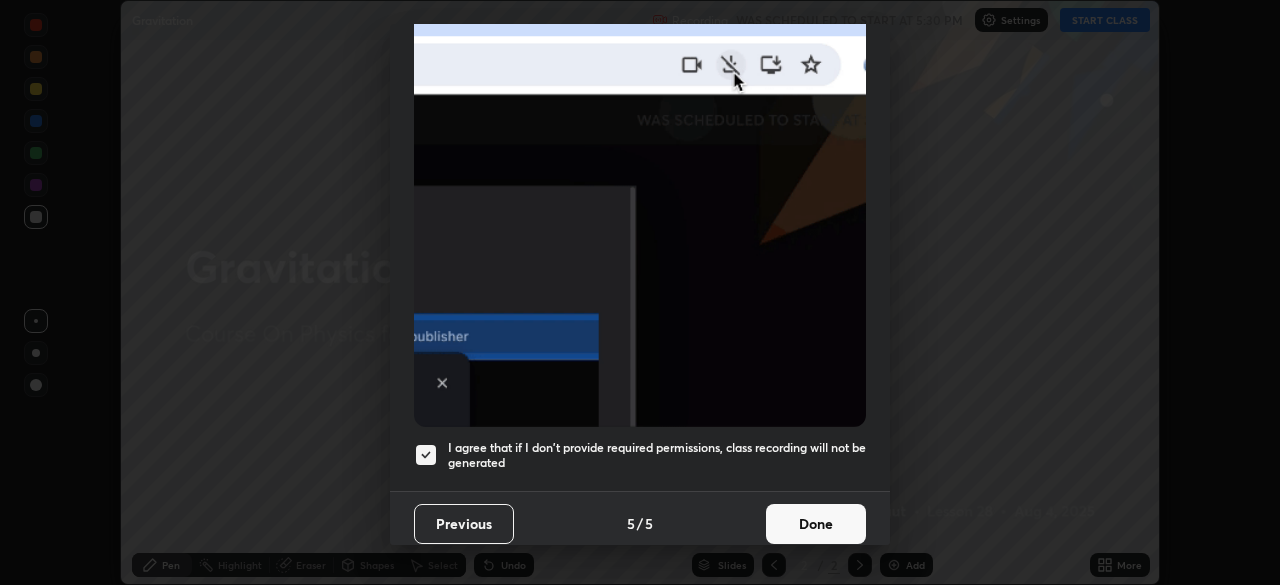 click on "Done" at bounding box center (816, 524) 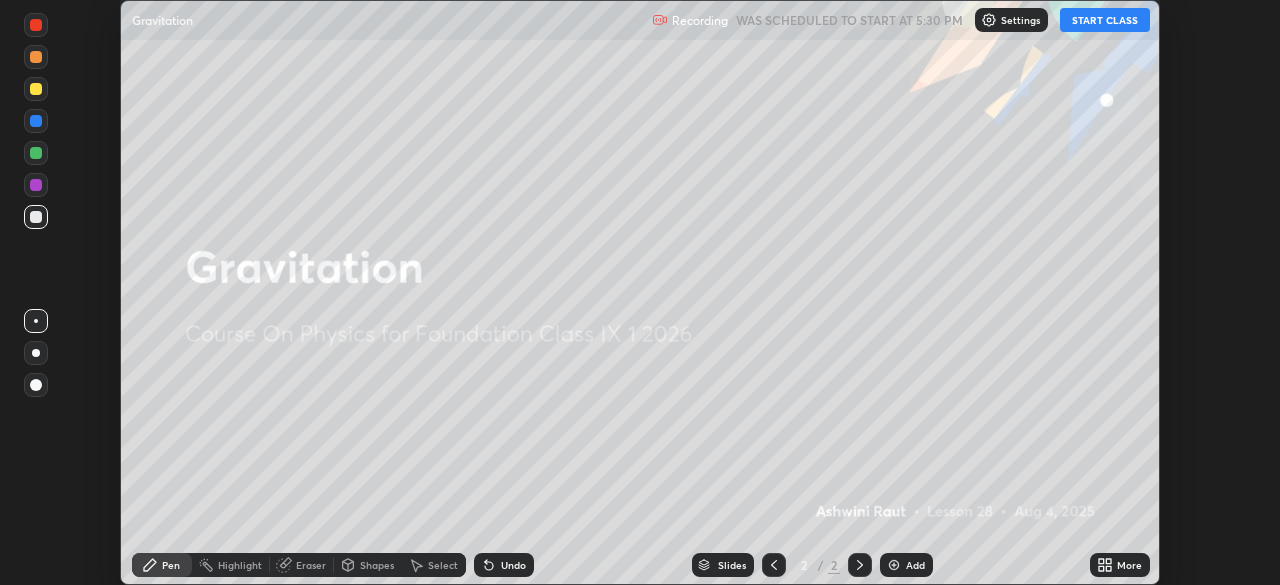 click on "START CLASS" at bounding box center [1105, 20] 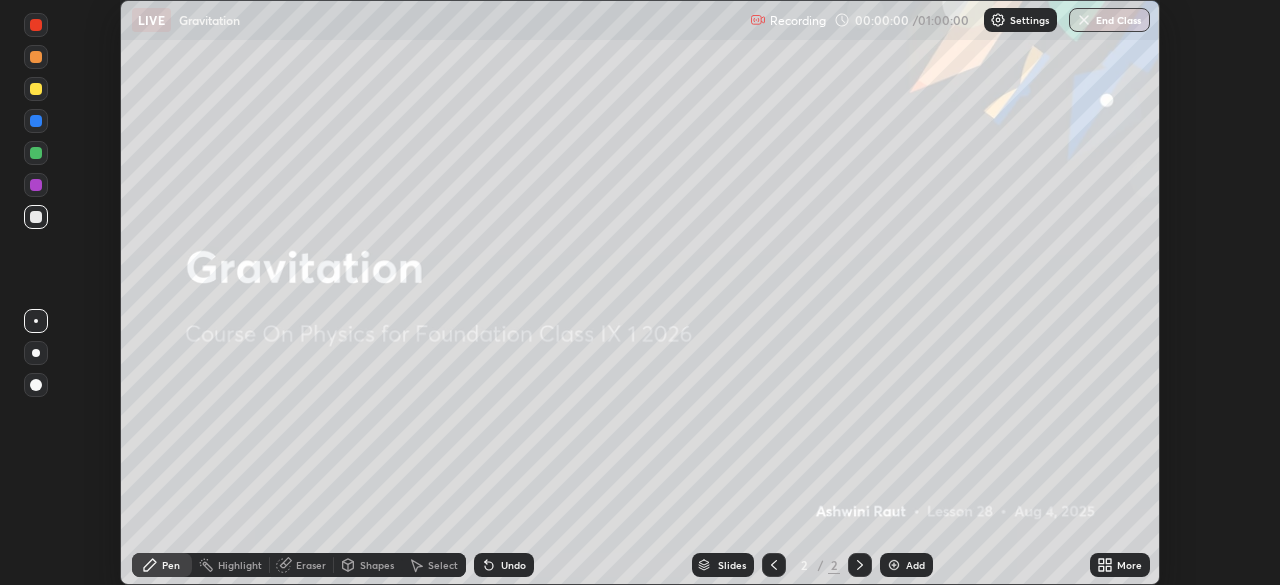 click 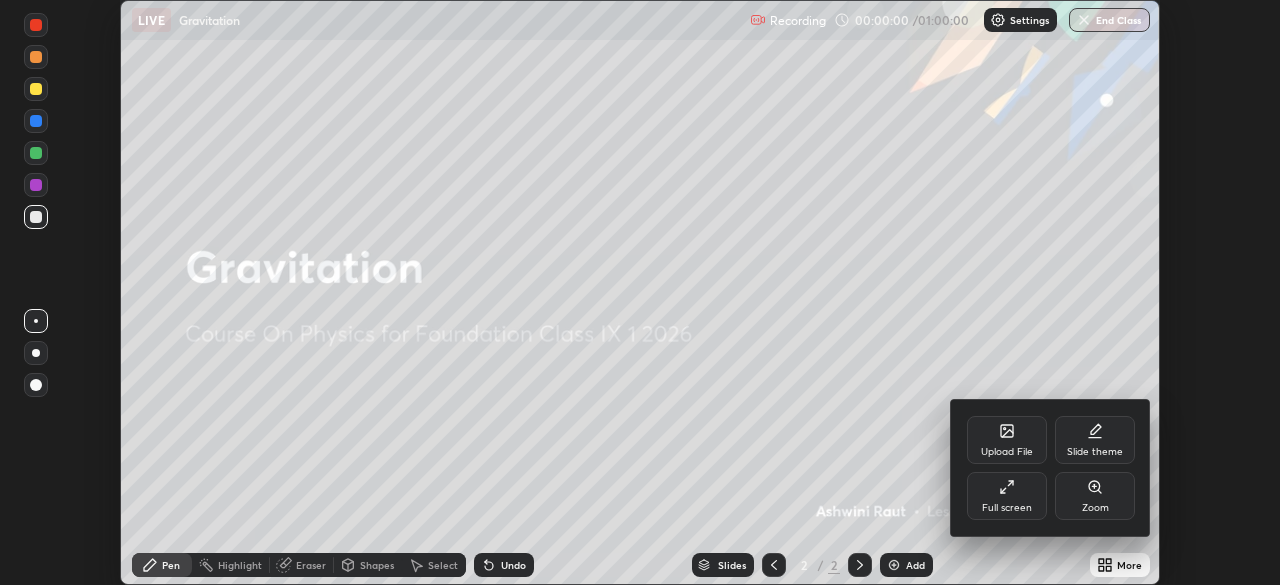 click 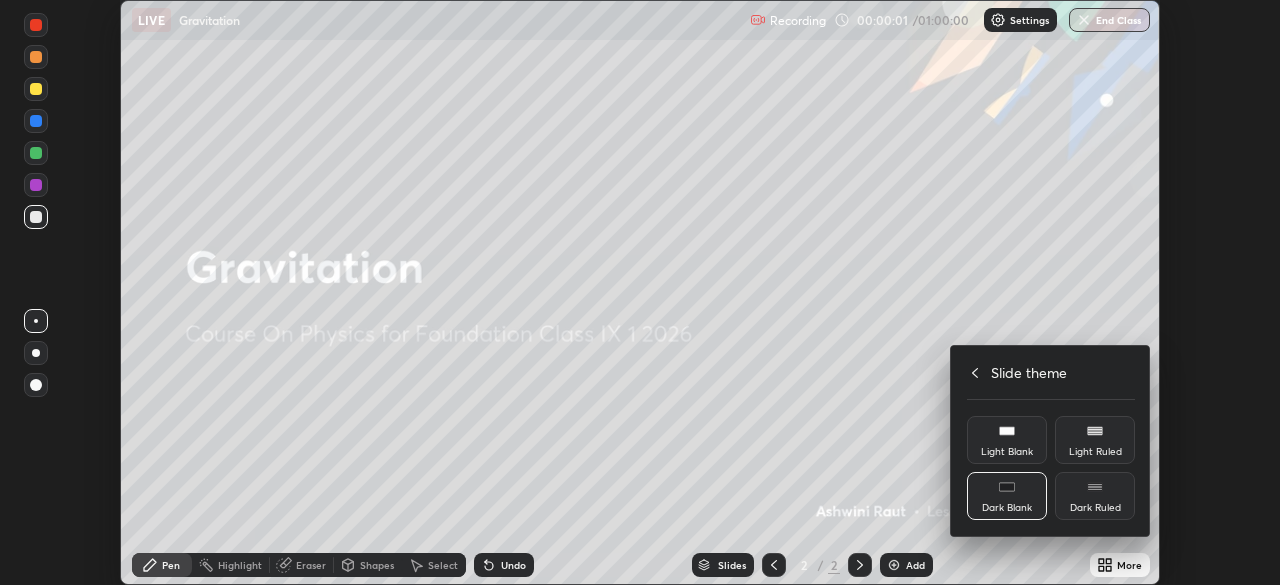 click on "Dark Ruled" at bounding box center [1095, 508] 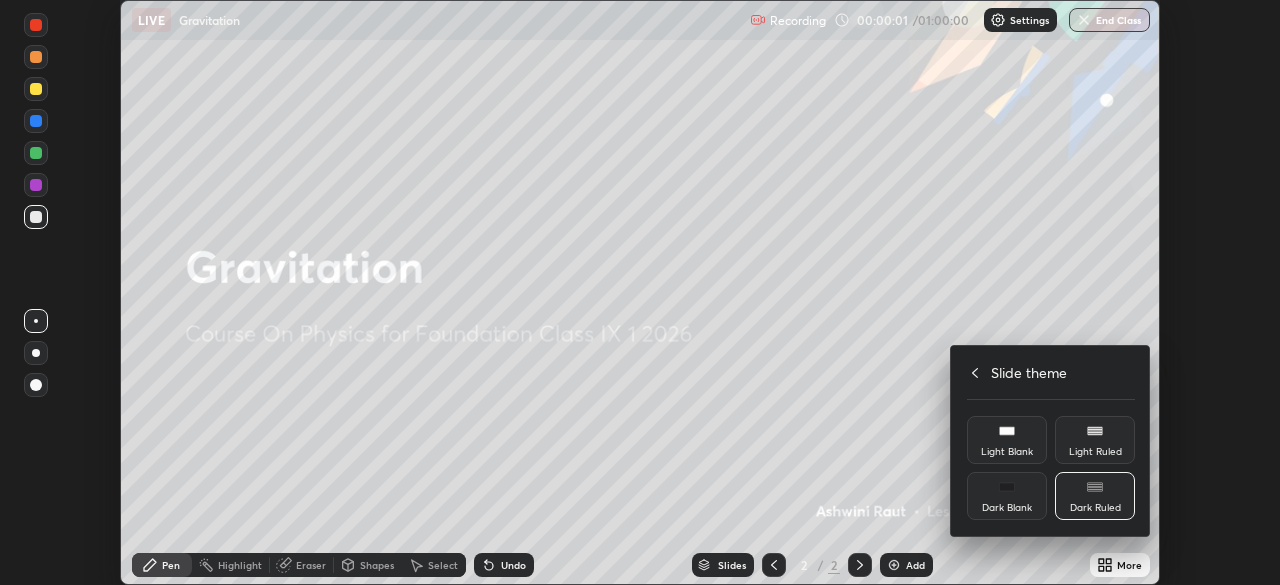 click at bounding box center [640, 292] 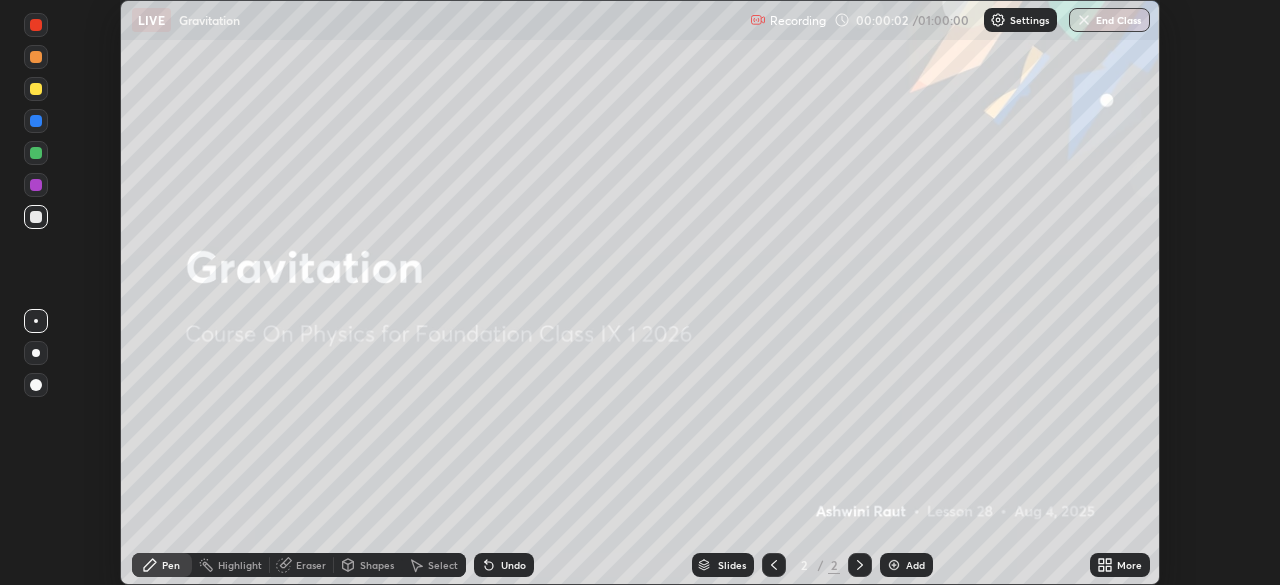 click at bounding box center [894, 565] 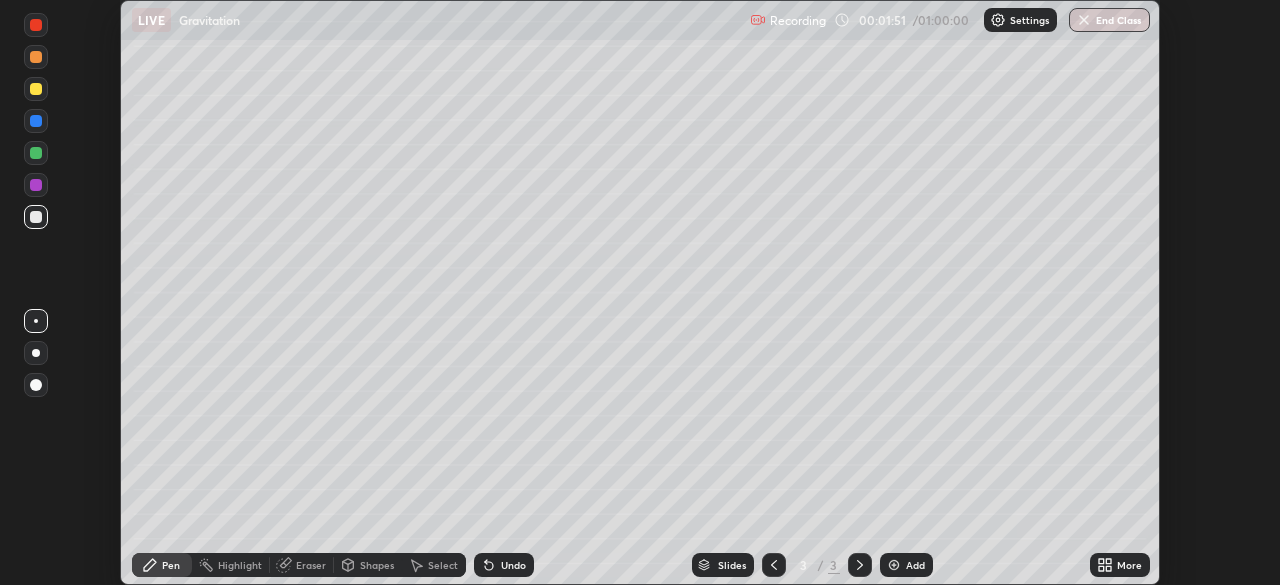click 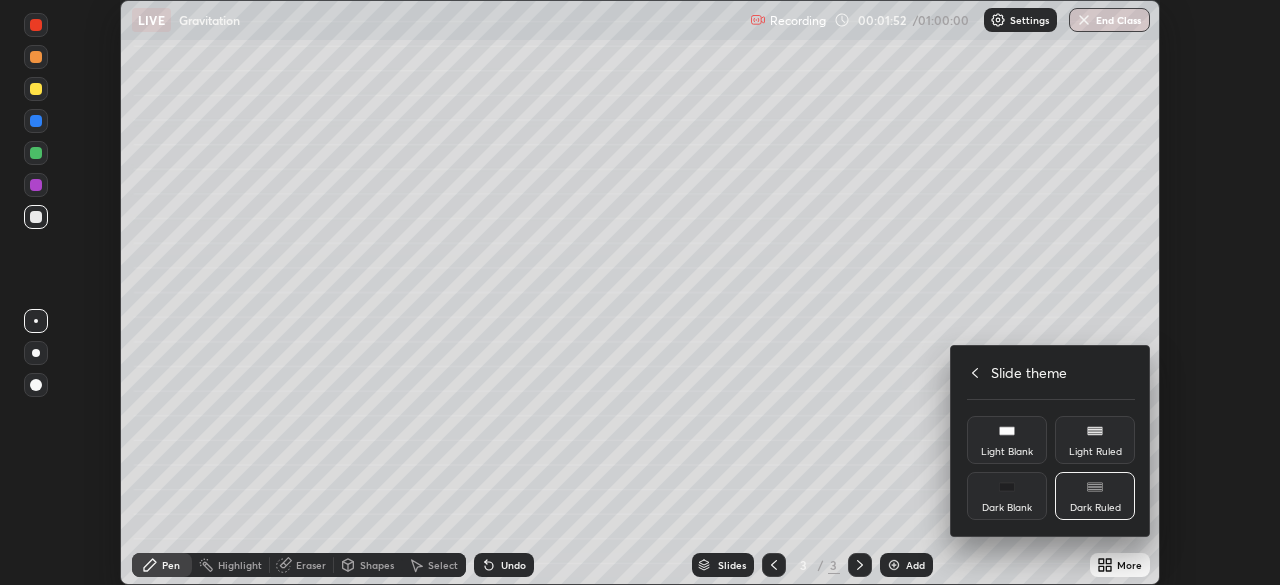 click 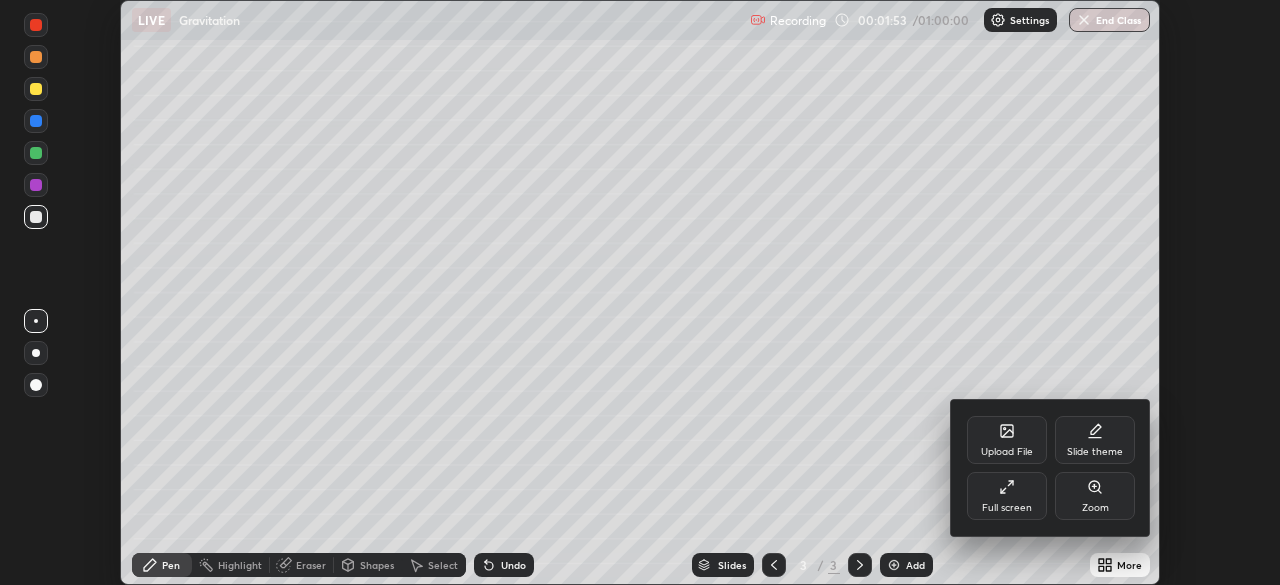 click on "Full screen" at bounding box center [1007, 496] 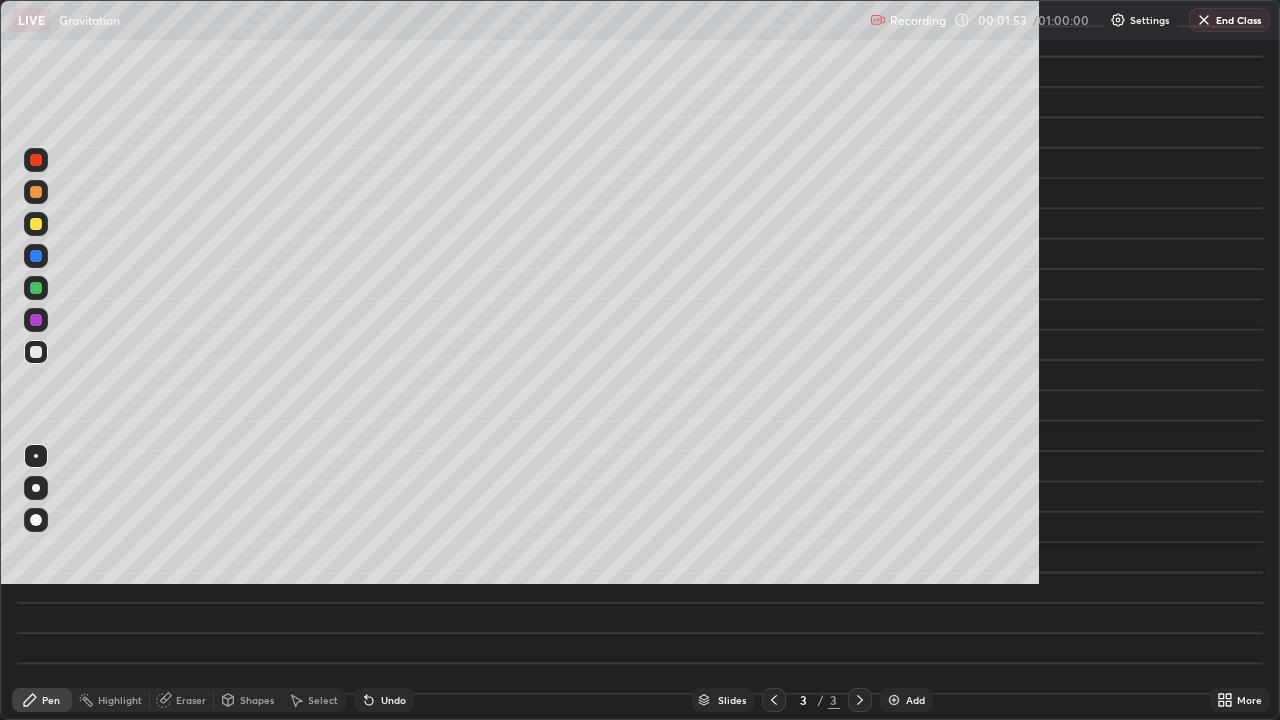scroll, scrollTop: 99280, scrollLeft: 98720, axis: both 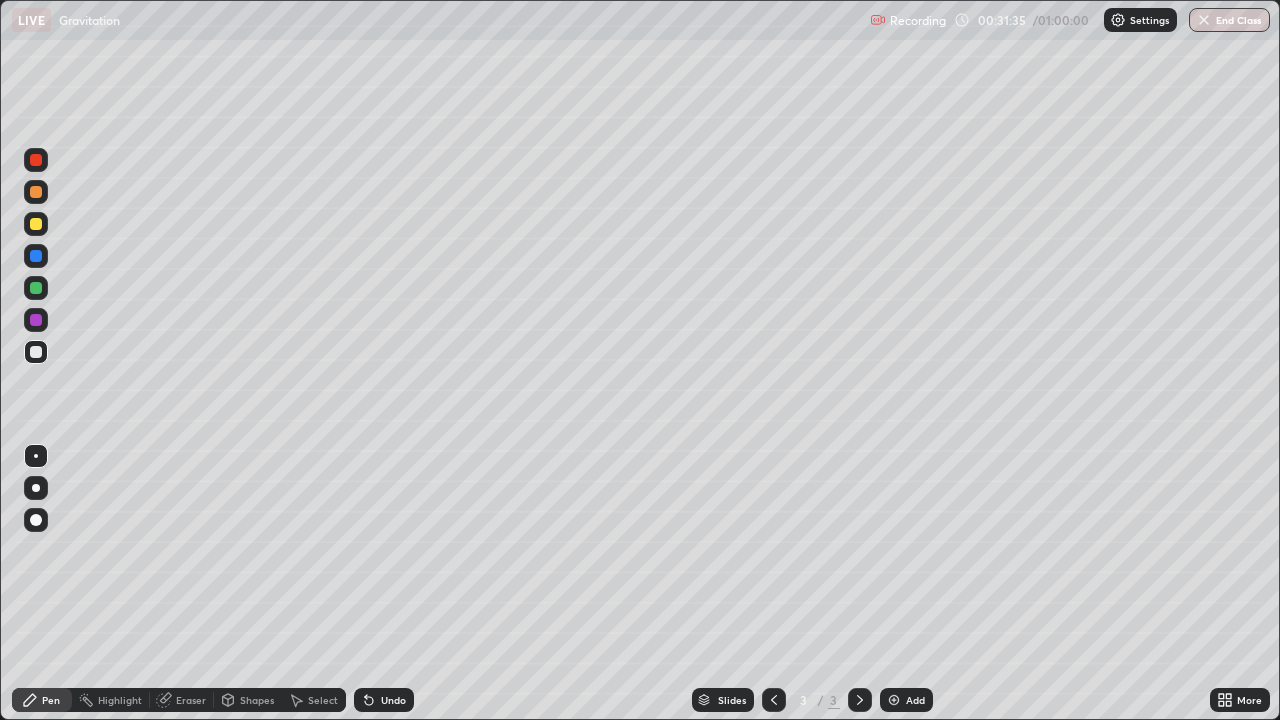 click at bounding box center [36, 224] 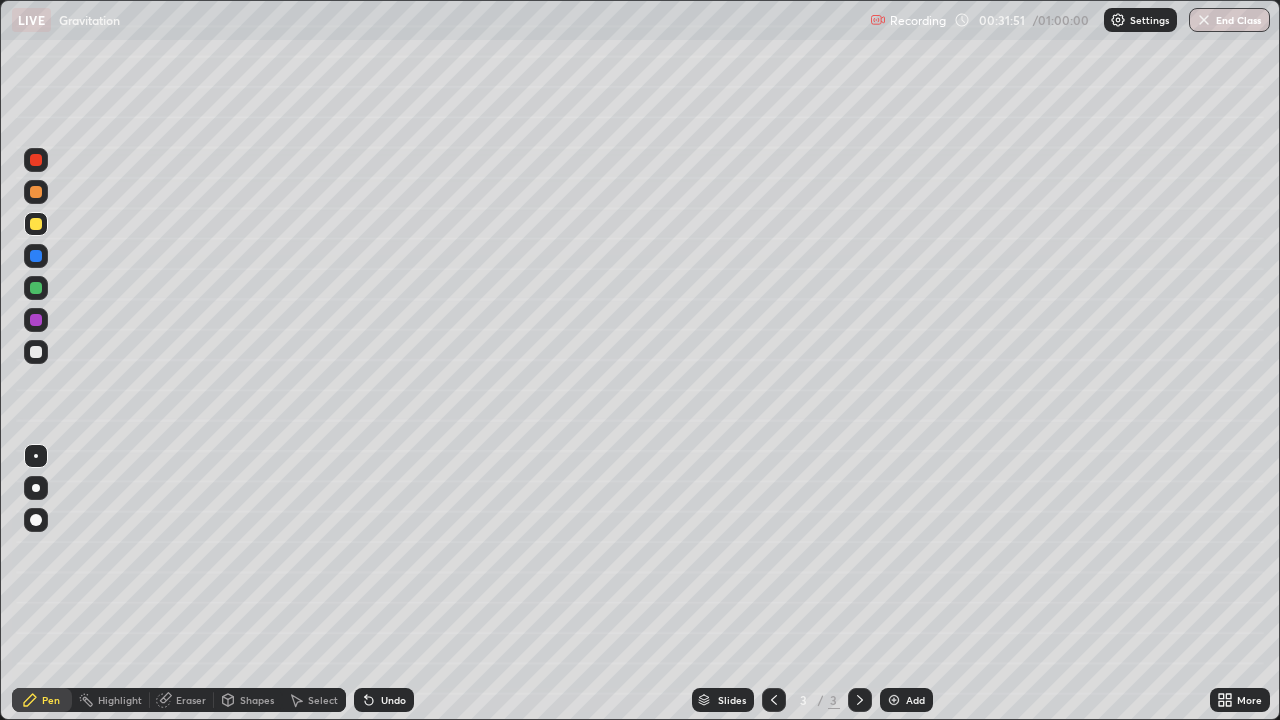 click on "Select" at bounding box center (323, 700) 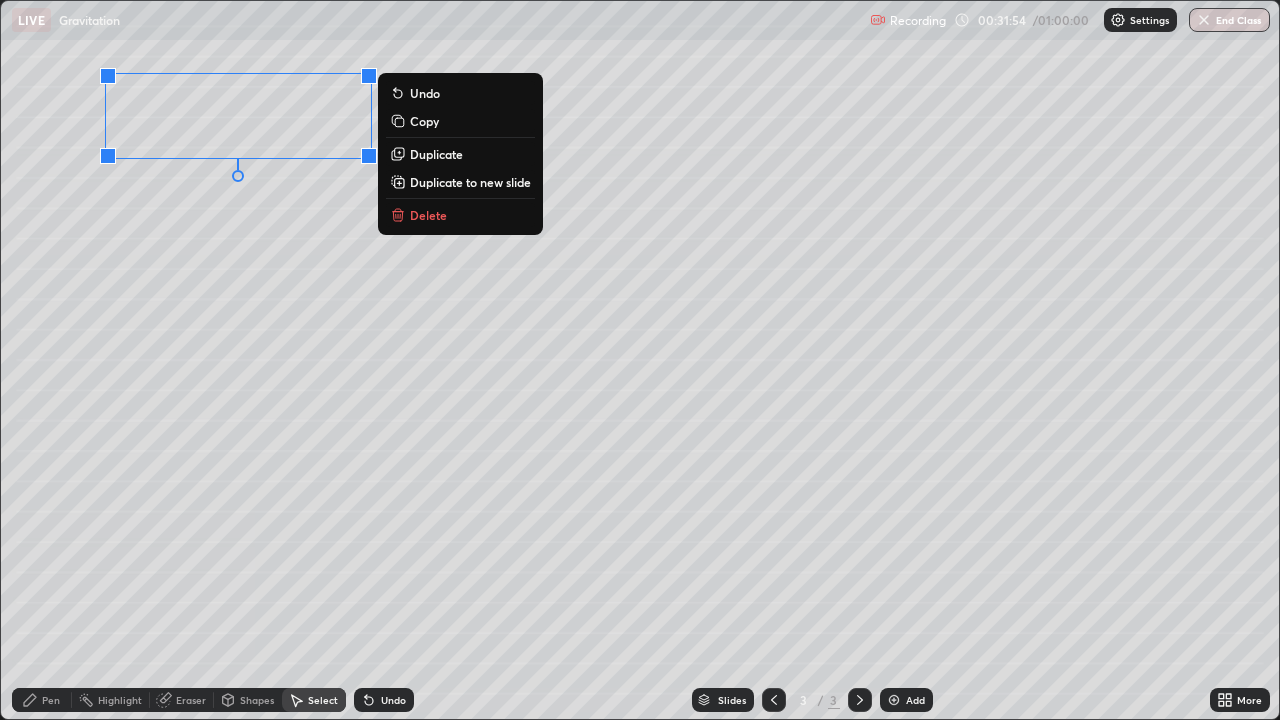 click on "0 ° Undo Copy Duplicate Duplicate to new slide Delete" at bounding box center [640, 360] 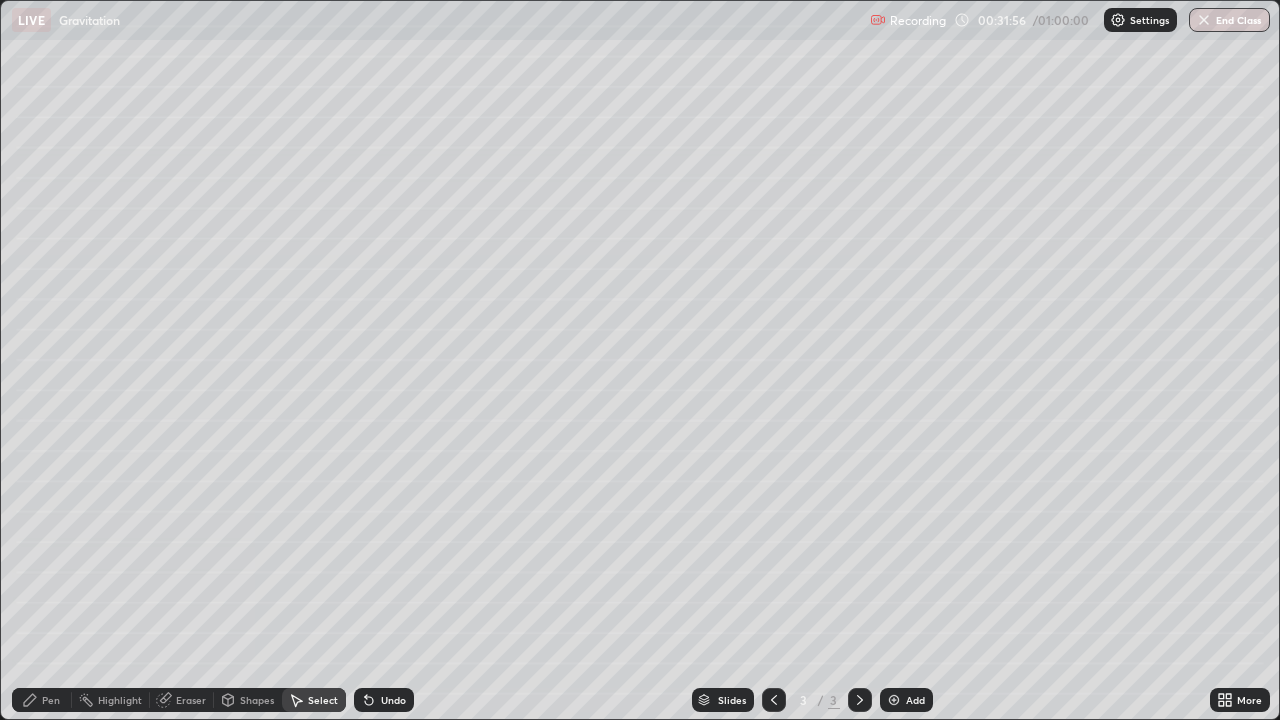 click on "Pen" at bounding box center (42, 700) 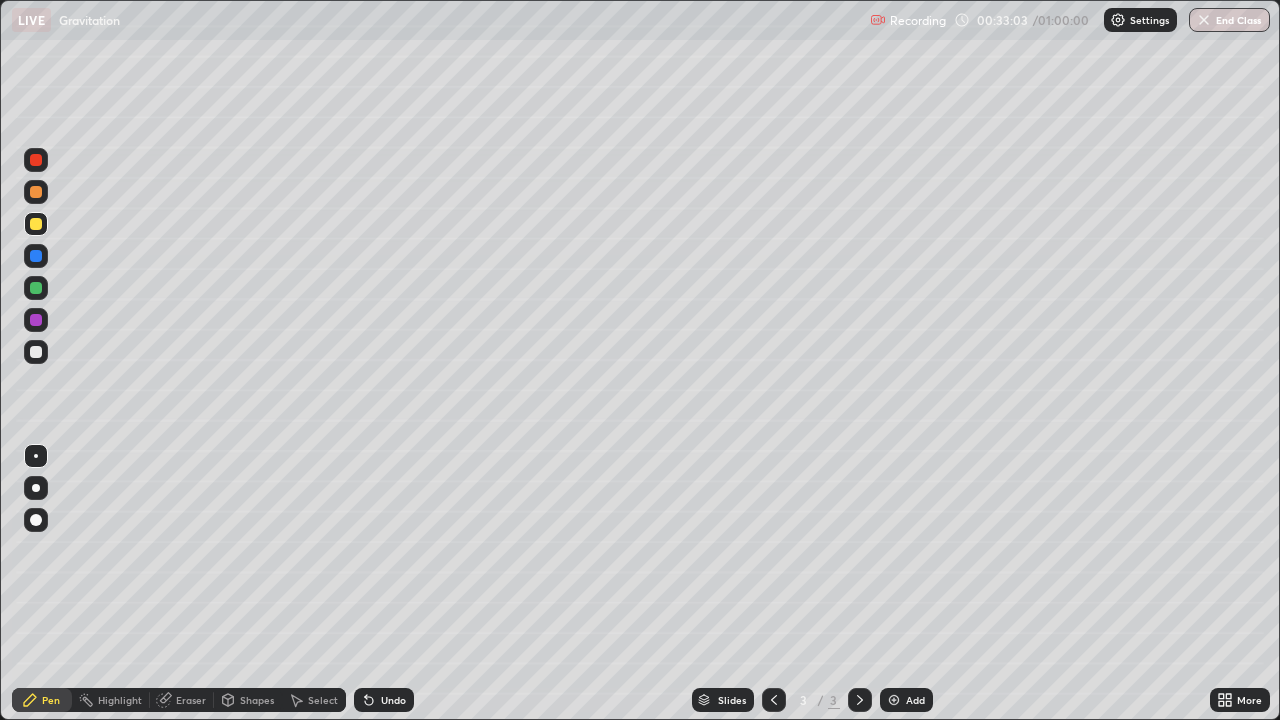 click 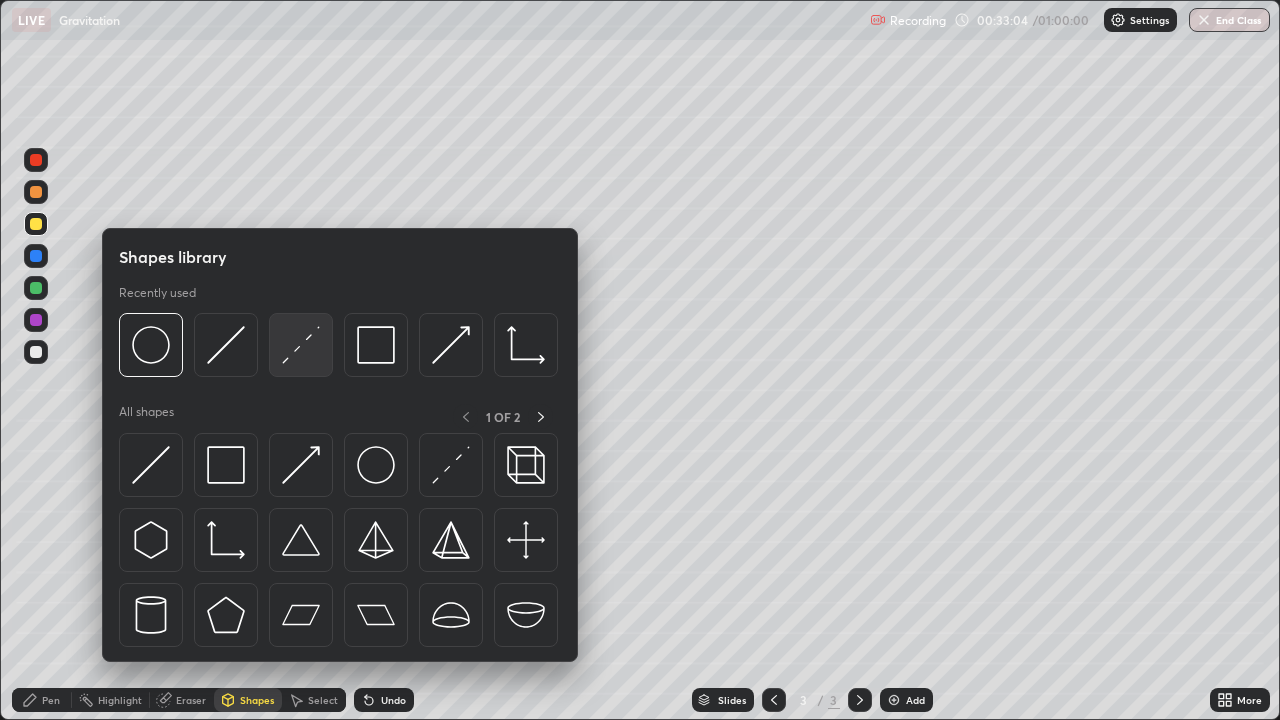 click at bounding box center [301, 345] 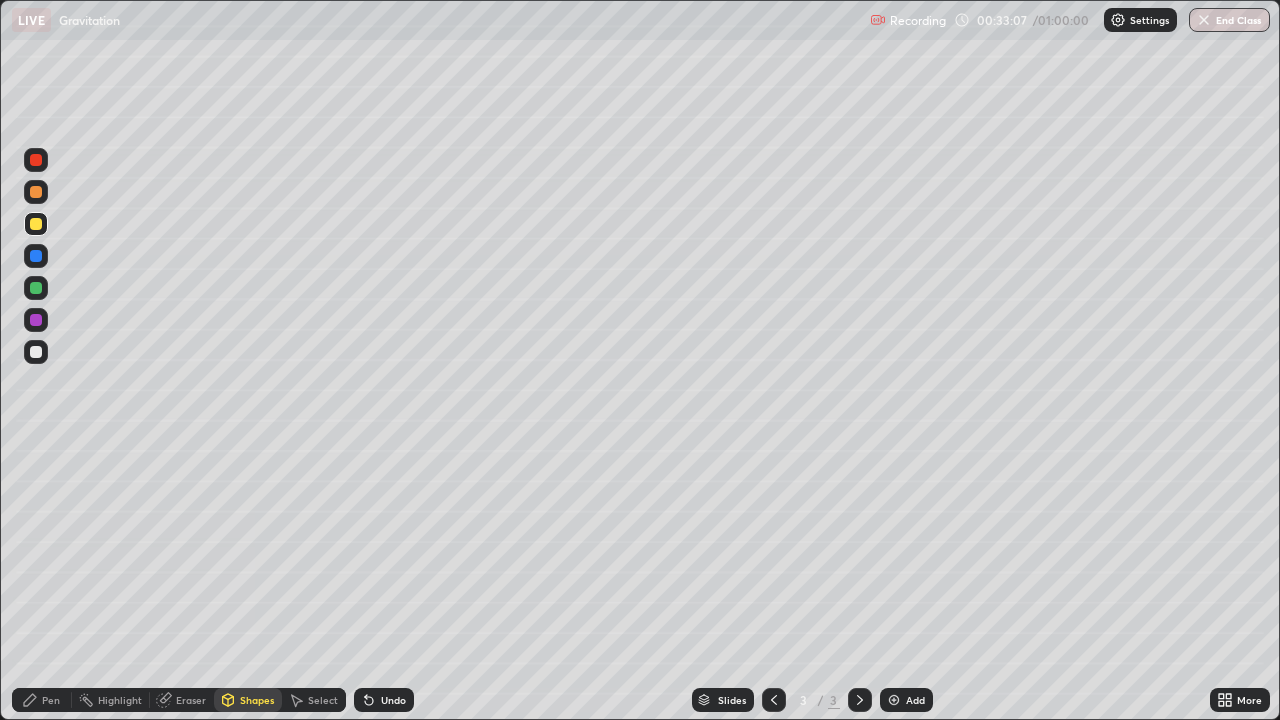 click on "Pen" at bounding box center (42, 700) 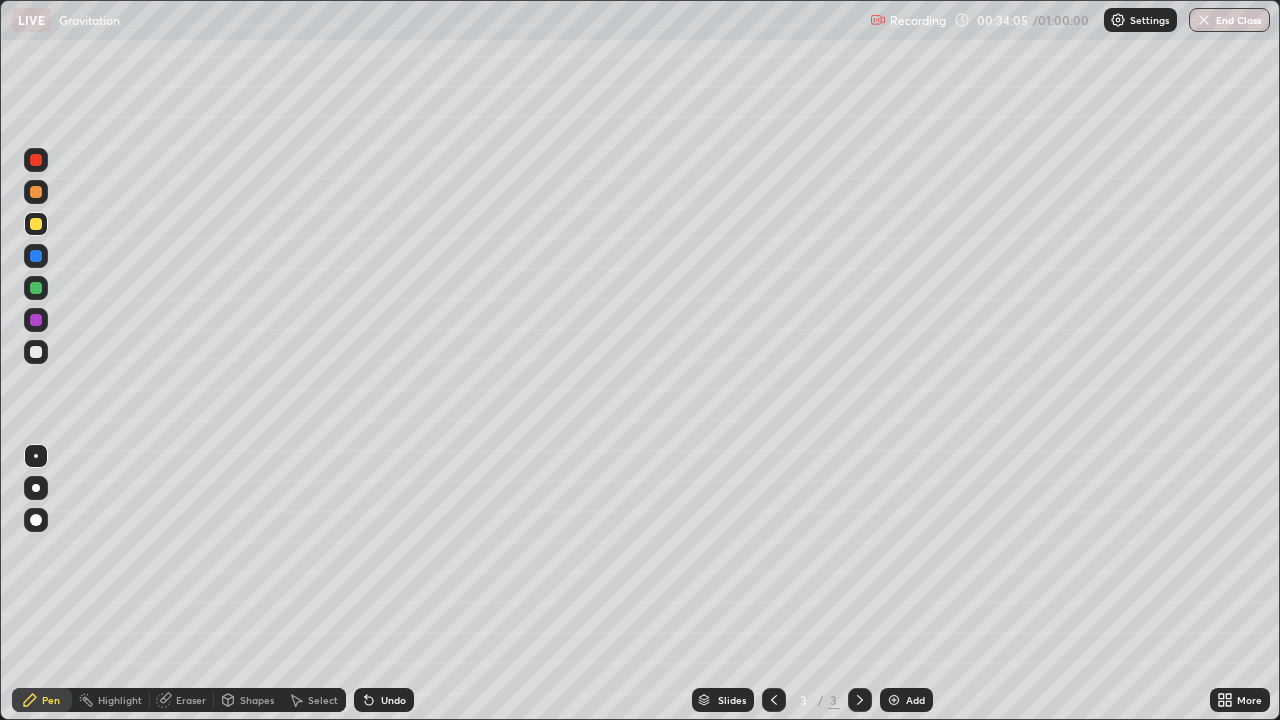 click on "Select" at bounding box center (323, 700) 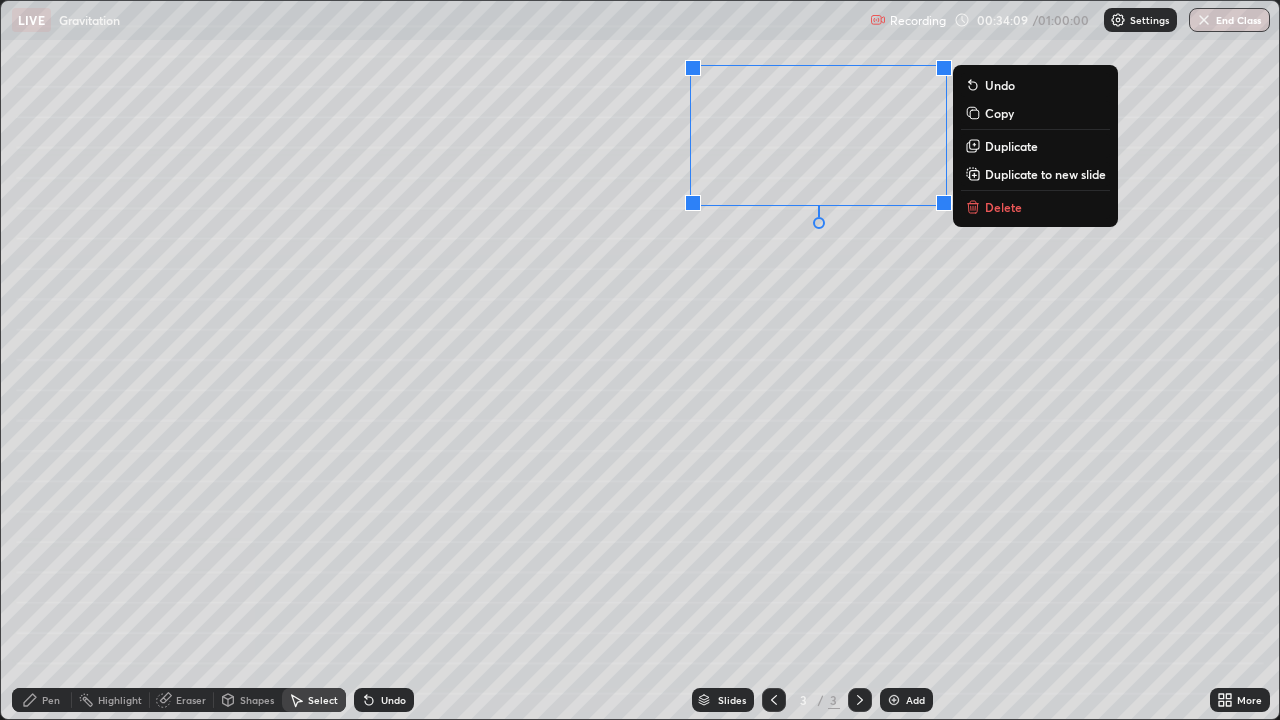 click on "0 ° Undo Copy Duplicate Duplicate to new slide Delete" at bounding box center [640, 360] 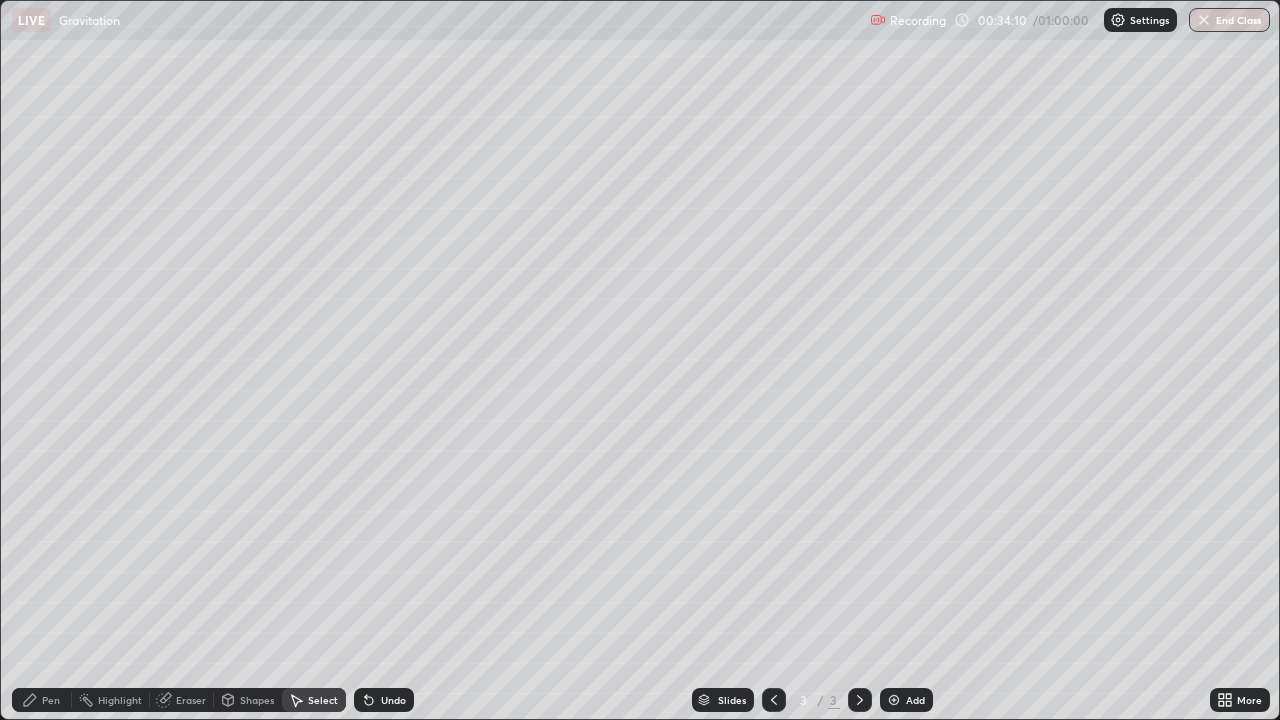 click on "Pen" at bounding box center (51, 700) 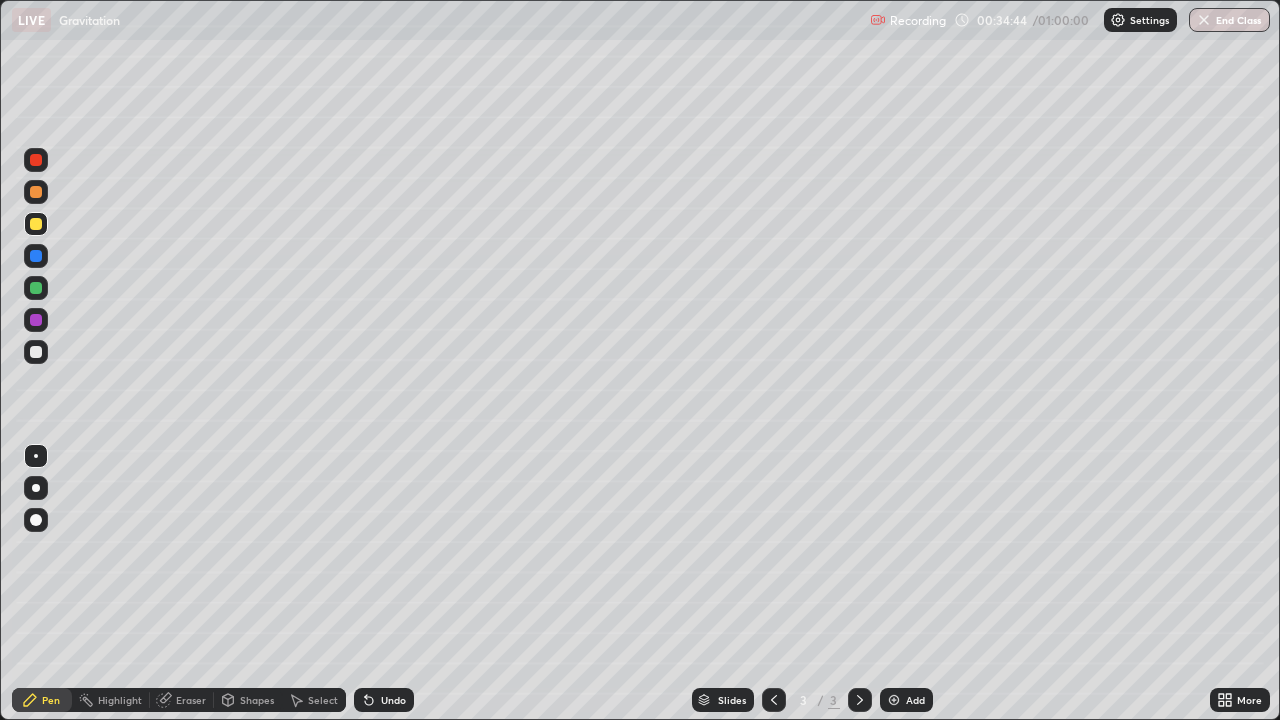 click at bounding box center (36, 320) 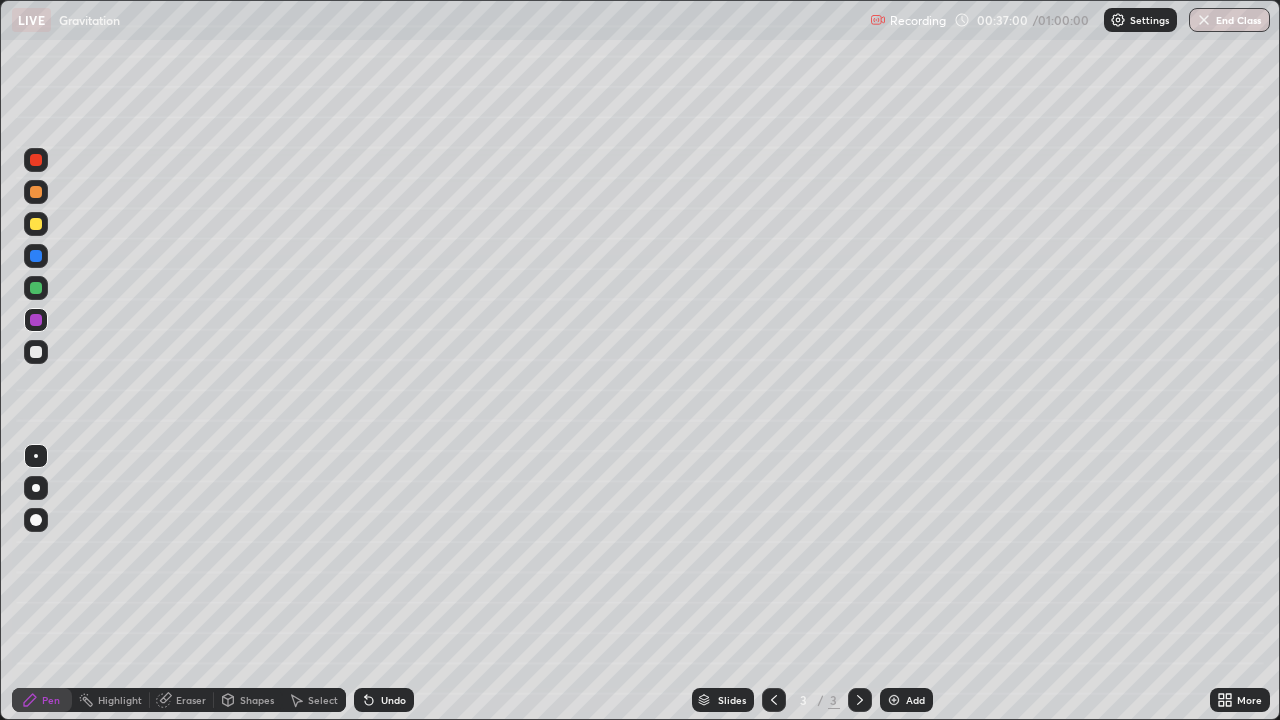 click on "Select" at bounding box center [323, 700] 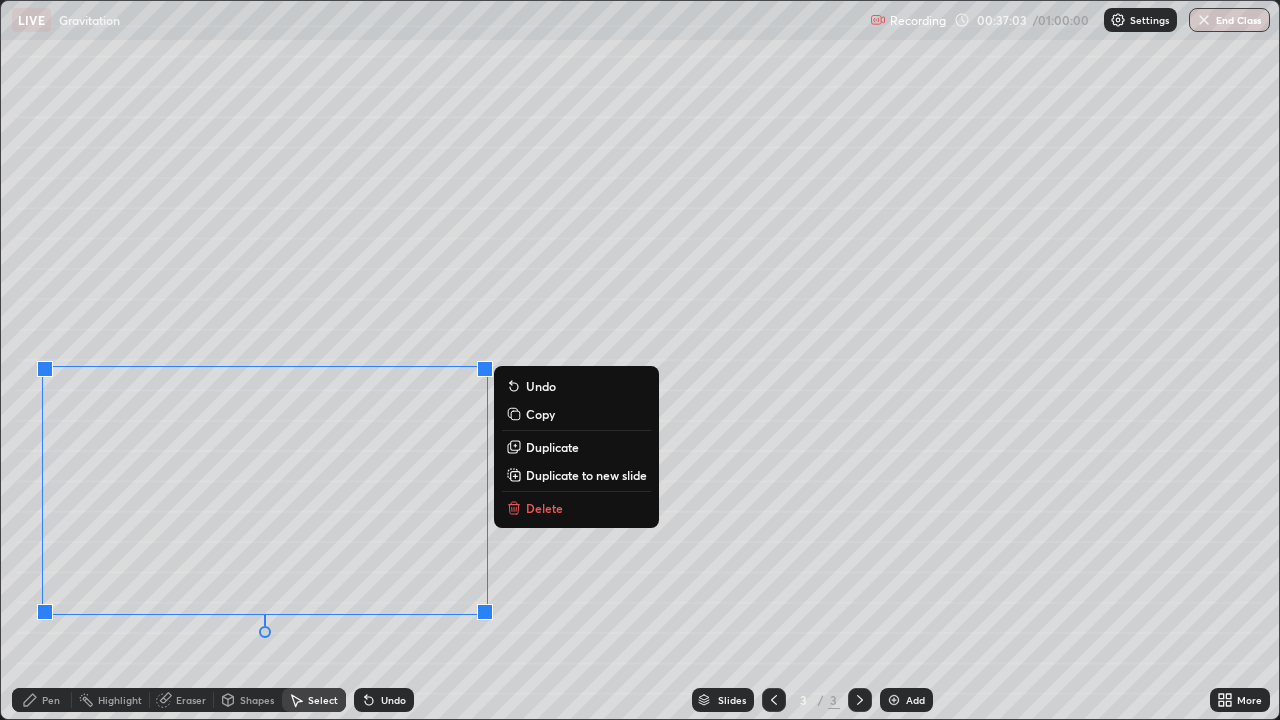 click on "0 ° Undo Copy Duplicate Duplicate to new slide Delete" at bounding box center (640, 360) 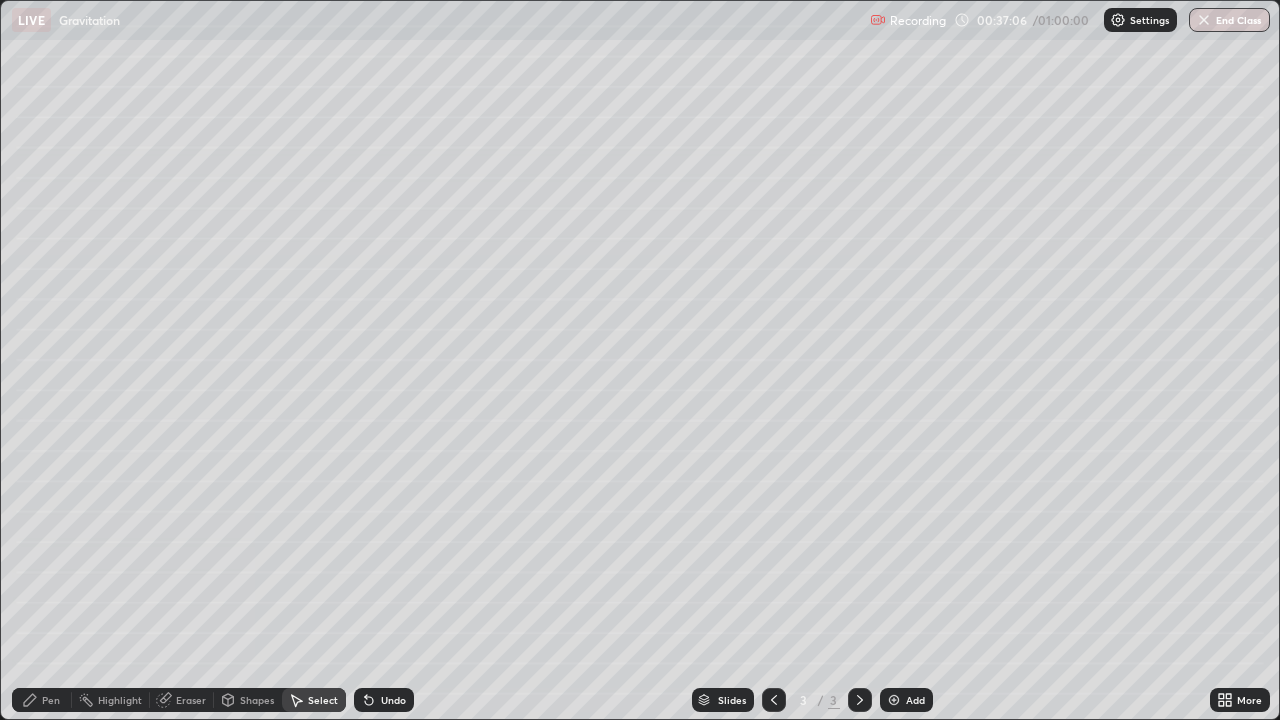 click on "Pen" at bounding box center [51, 700] 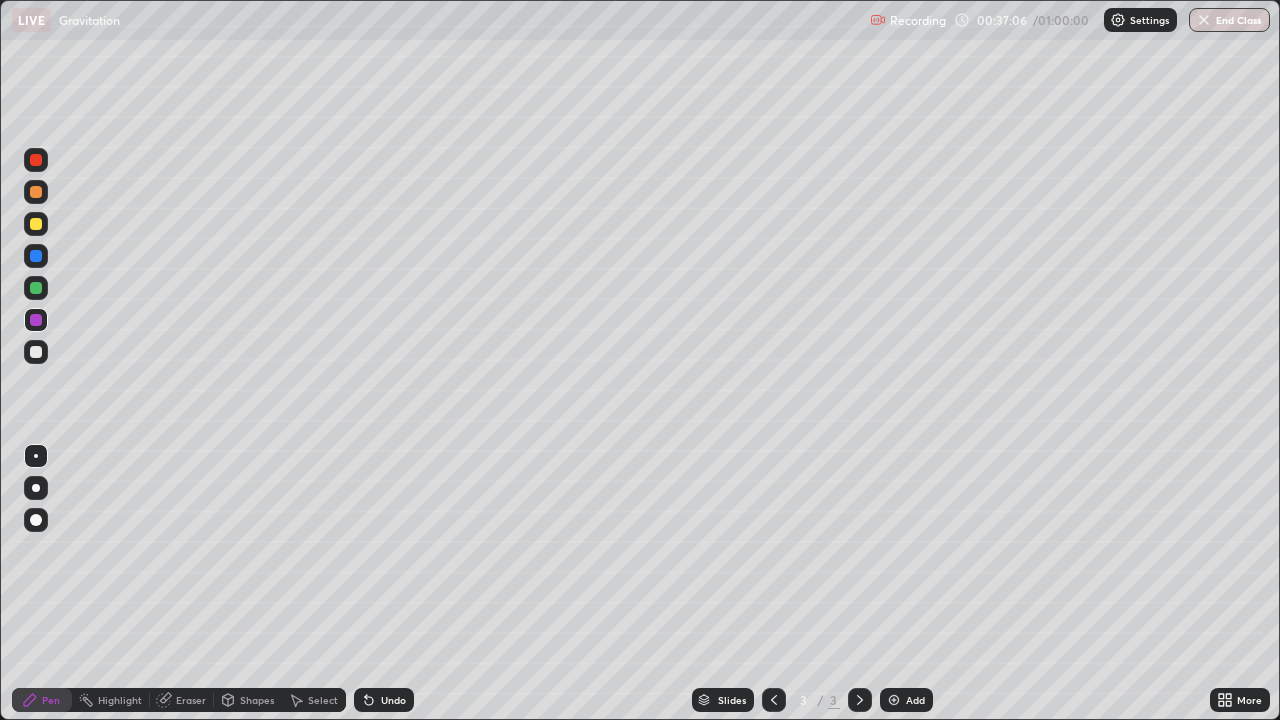 click at bounding box center (36, 320) 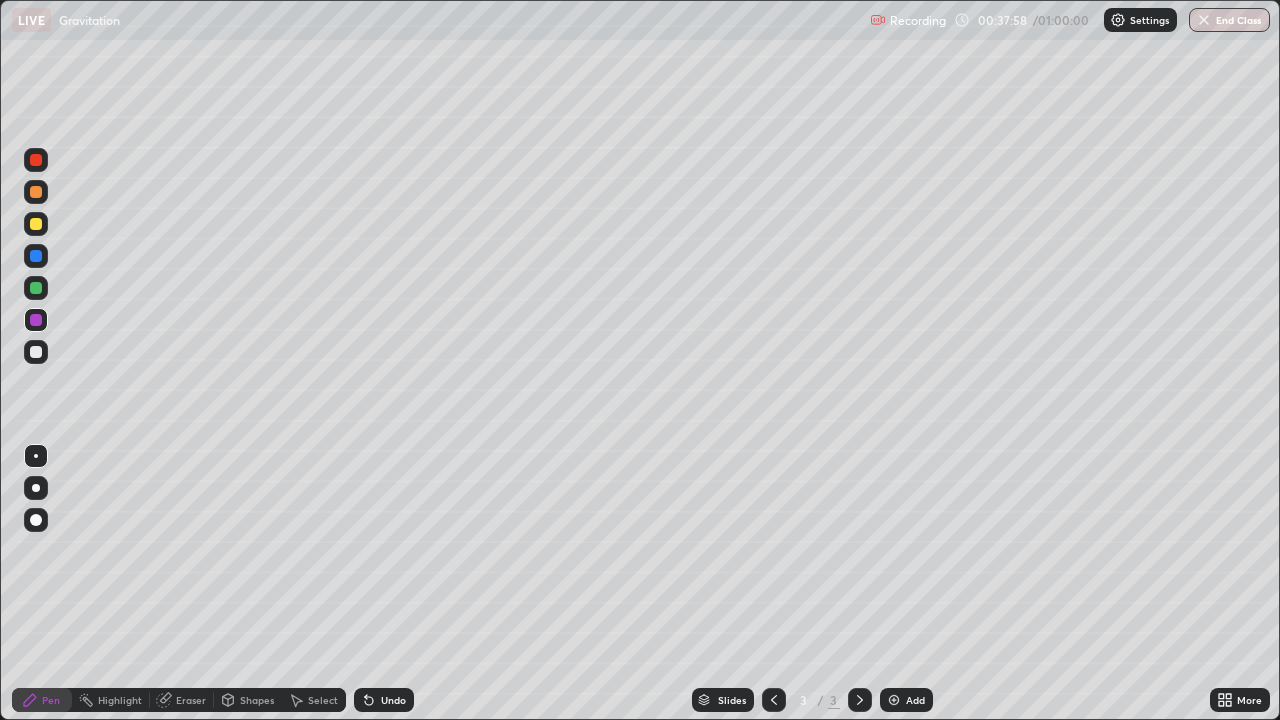 click on "Pen" at bounding box center [42, 700] 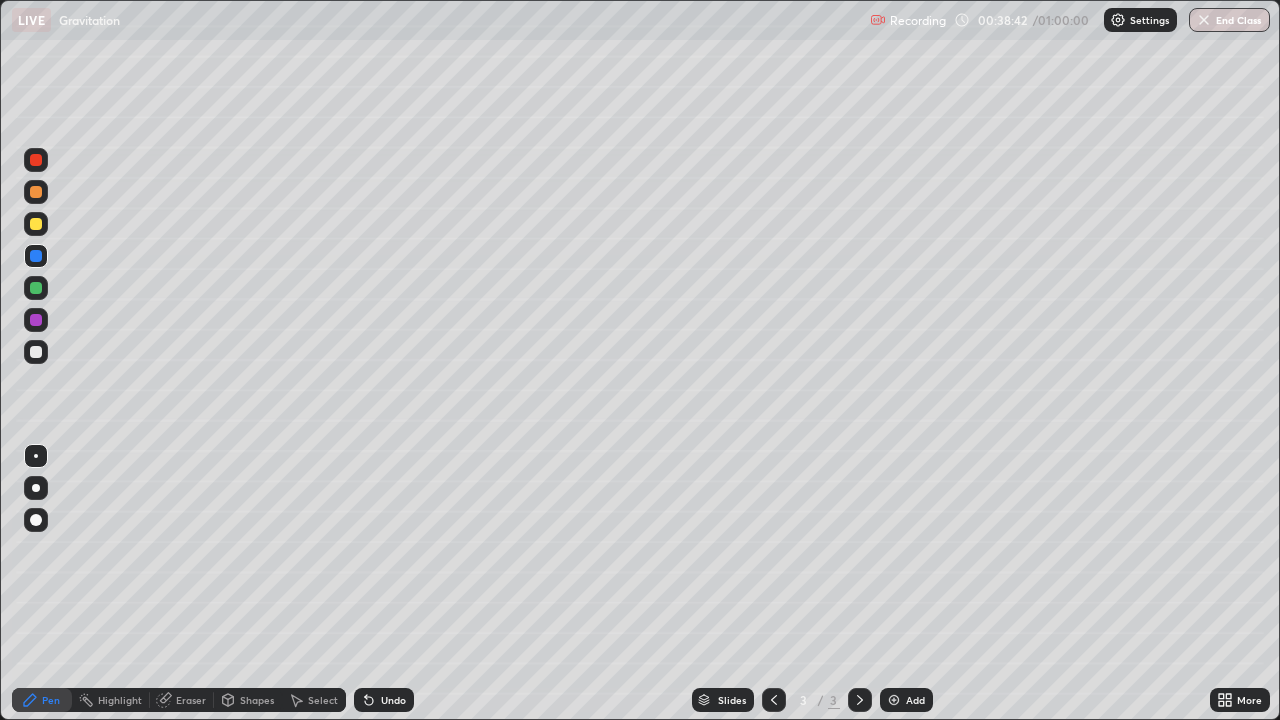 click on "Select" at bounding box center (323, 700) 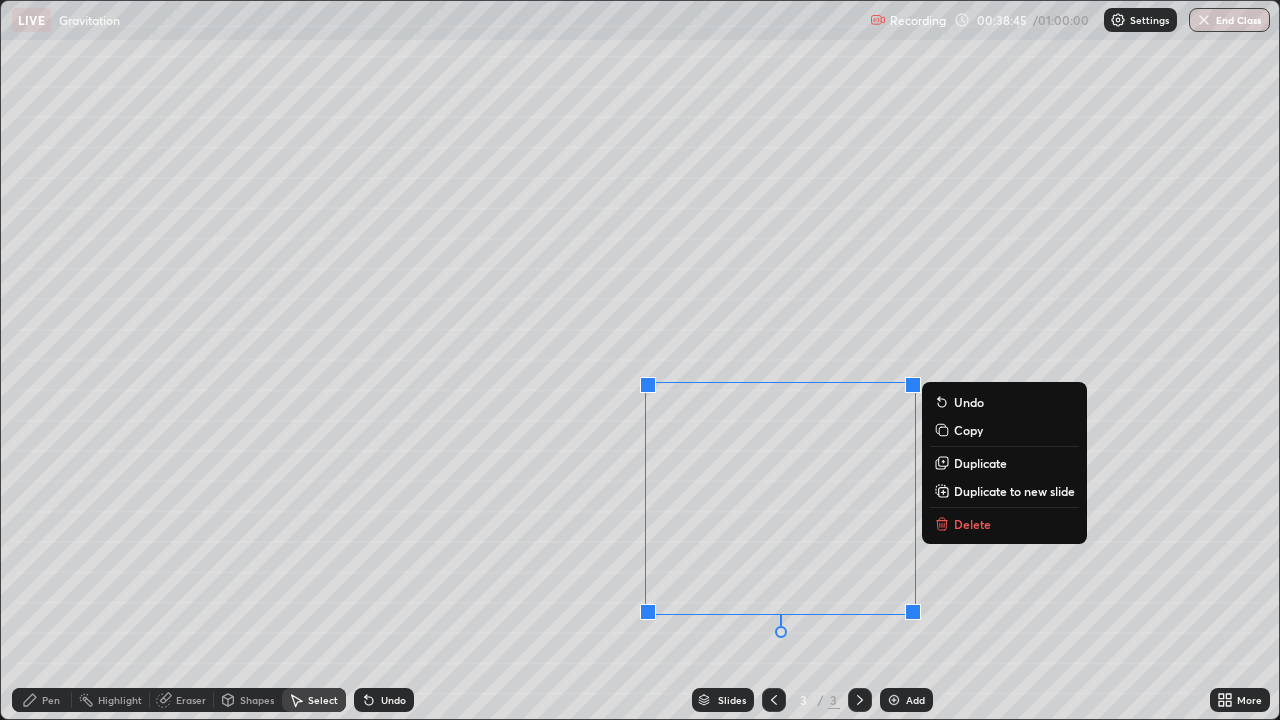 click on "Delete" at bounding box center [972, 524] 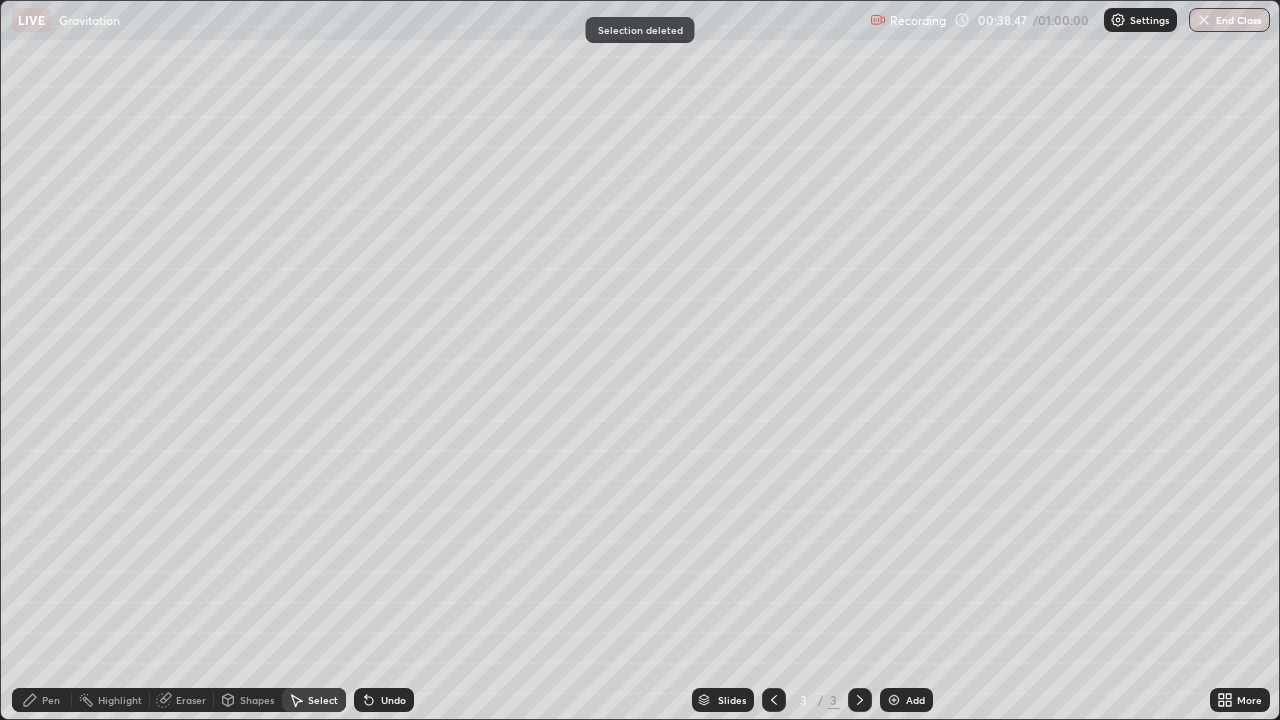 click on "Pen" at bounding box center [42, 700] 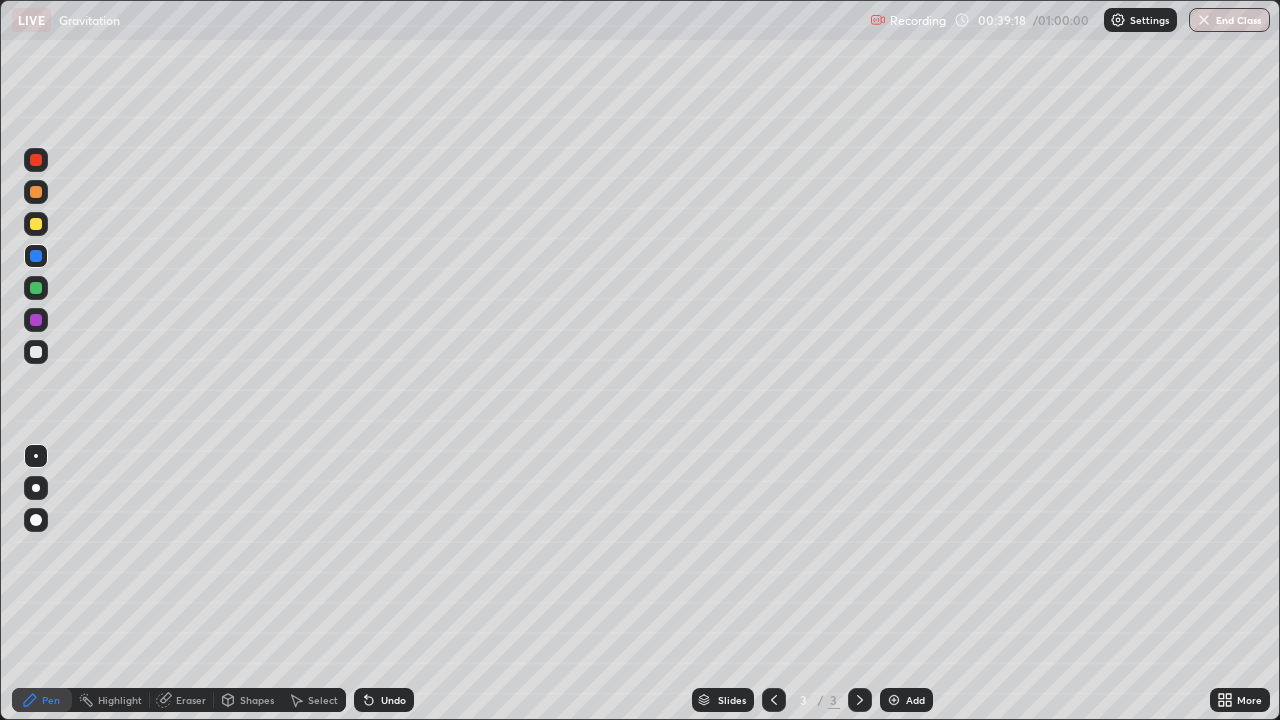 click on "Eraser" at bounding box center (191, 700) 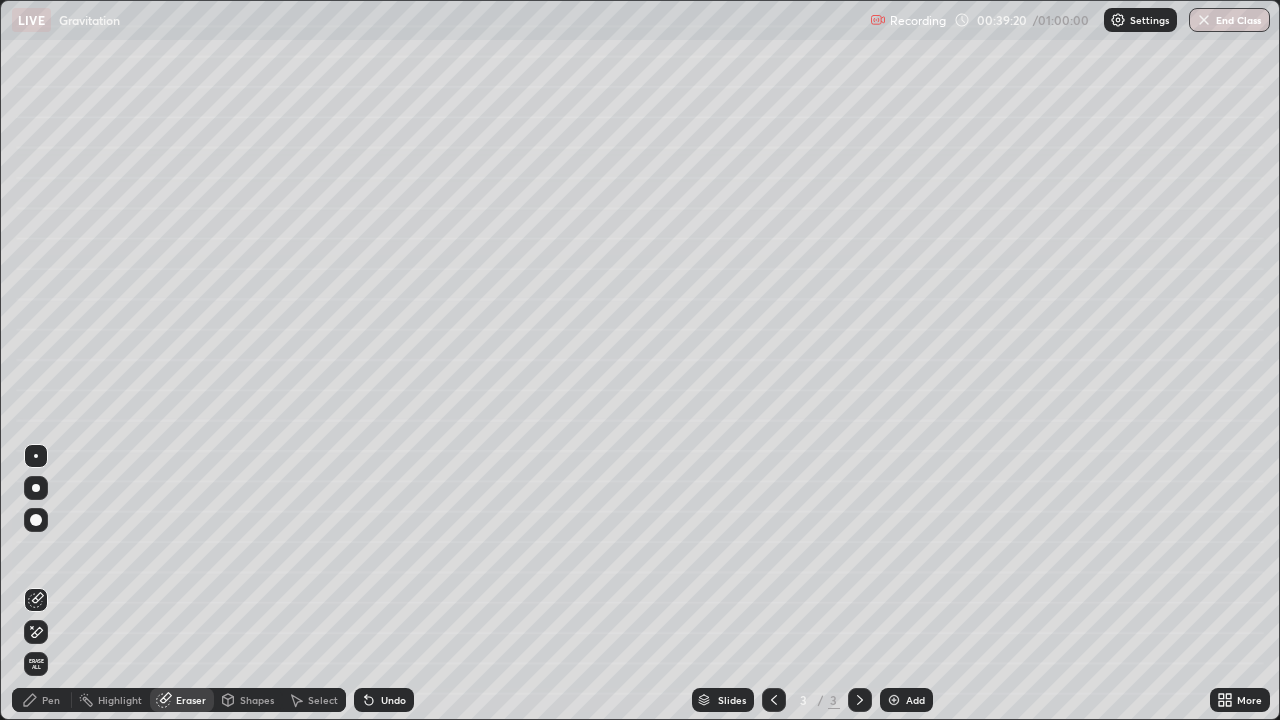 click on "Pen" at bounding box center [51, 700] 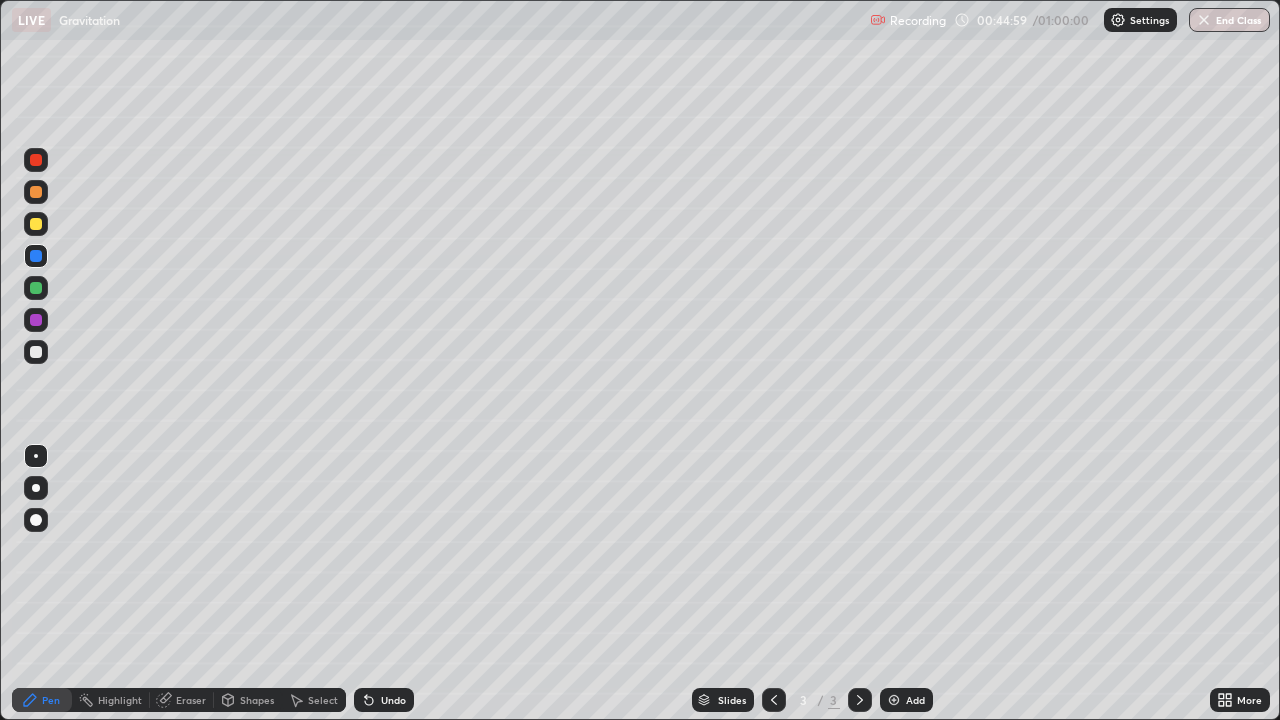 click at bounding box center (894, 700) 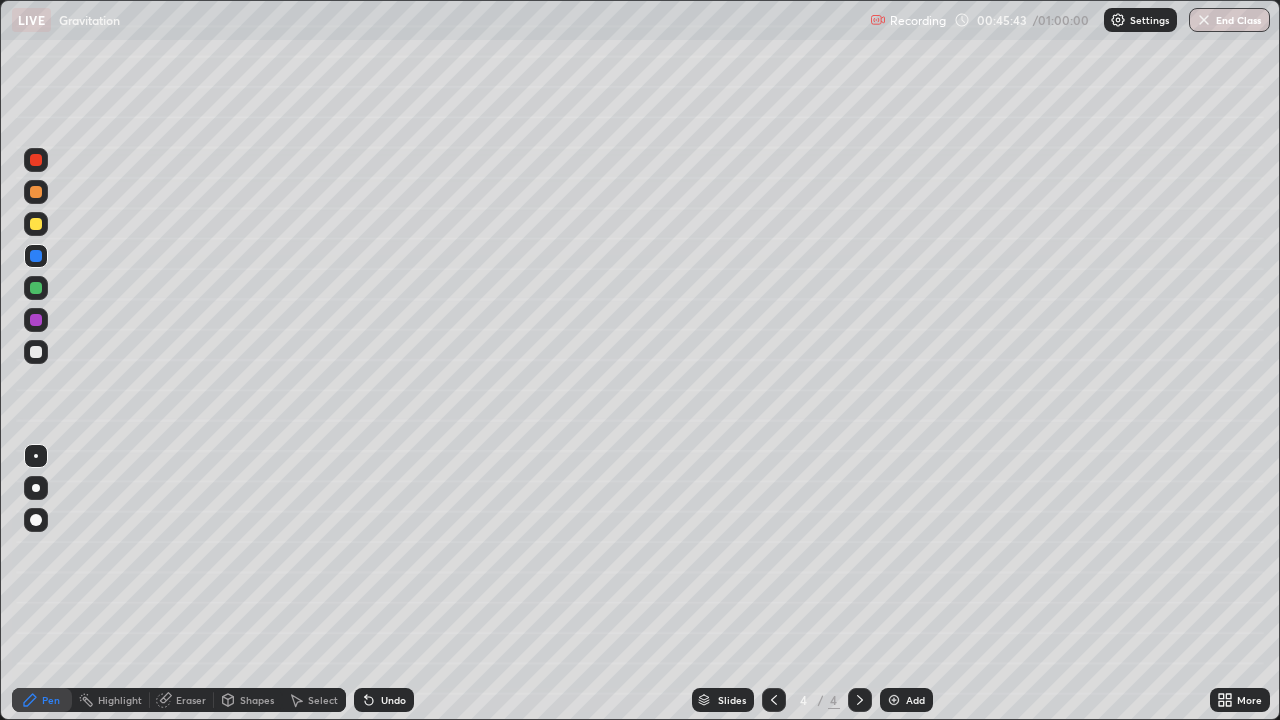 click on "Select" at bounding box center [314, 700] 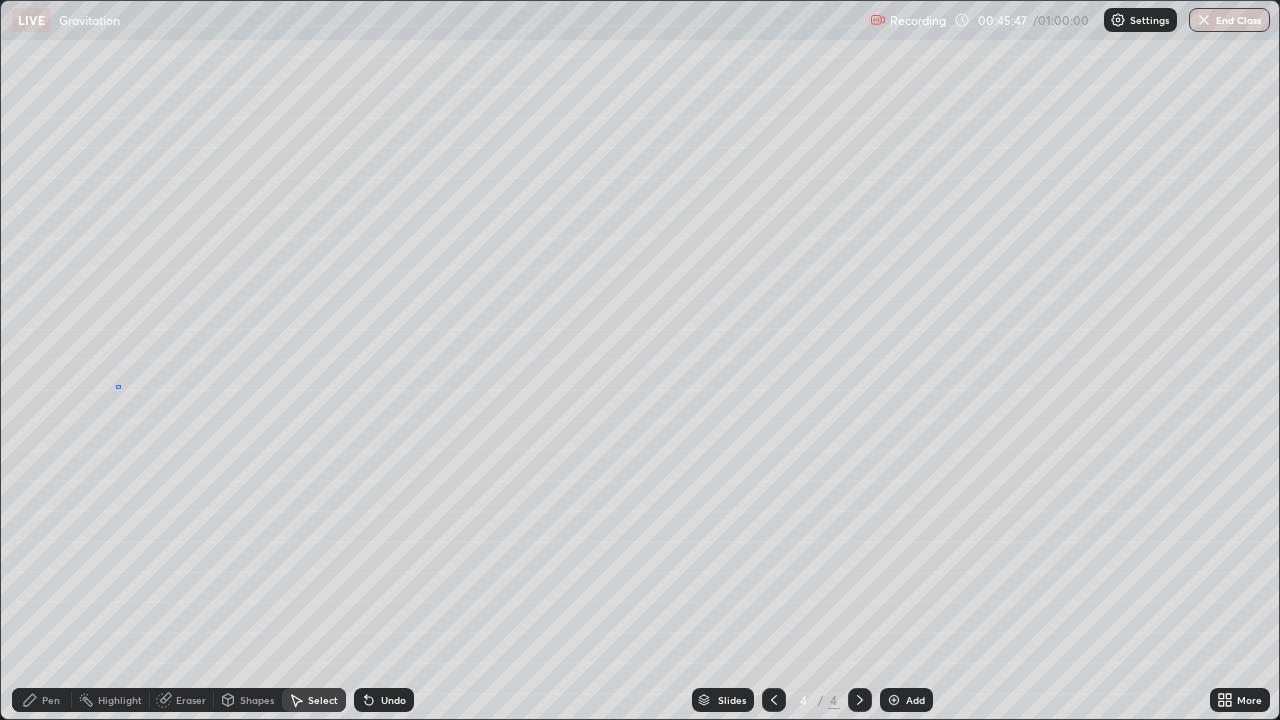 click on "0 ° Undo Copy Duplicate Duplicate to new slide Delete" at bounding box center (640, 360) 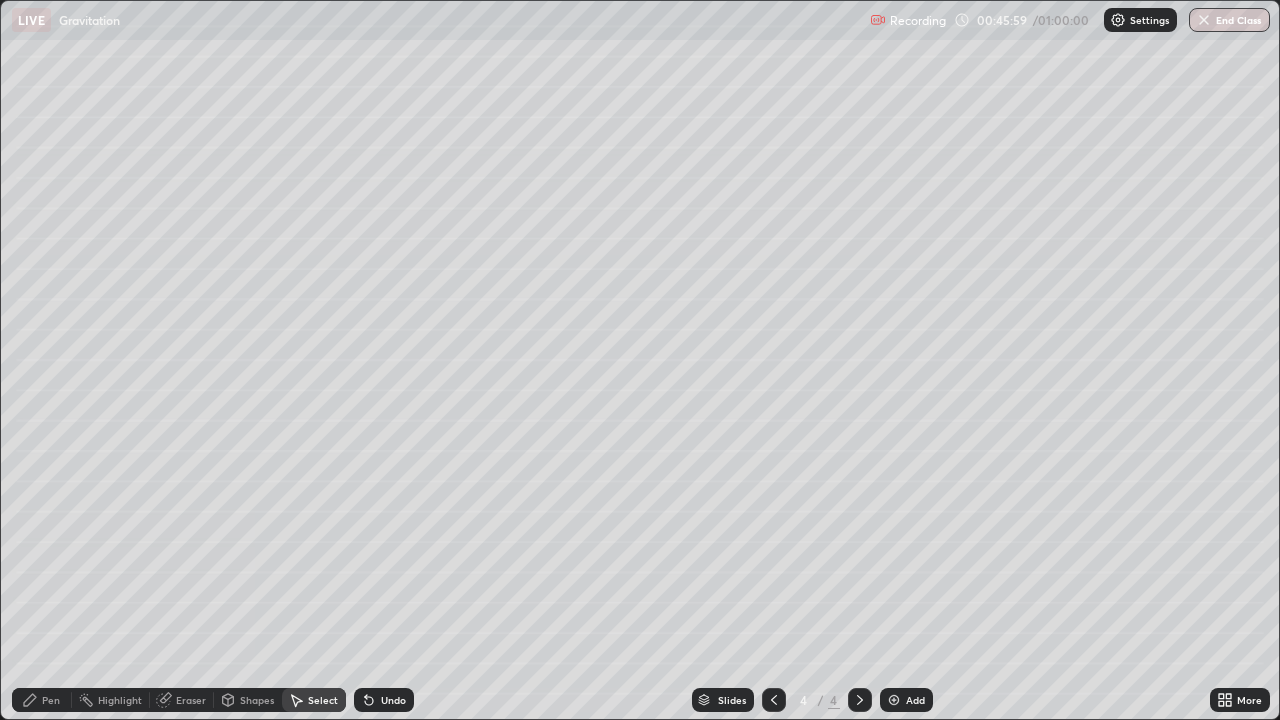 click on "Pen" at bounding box center (51, 700) 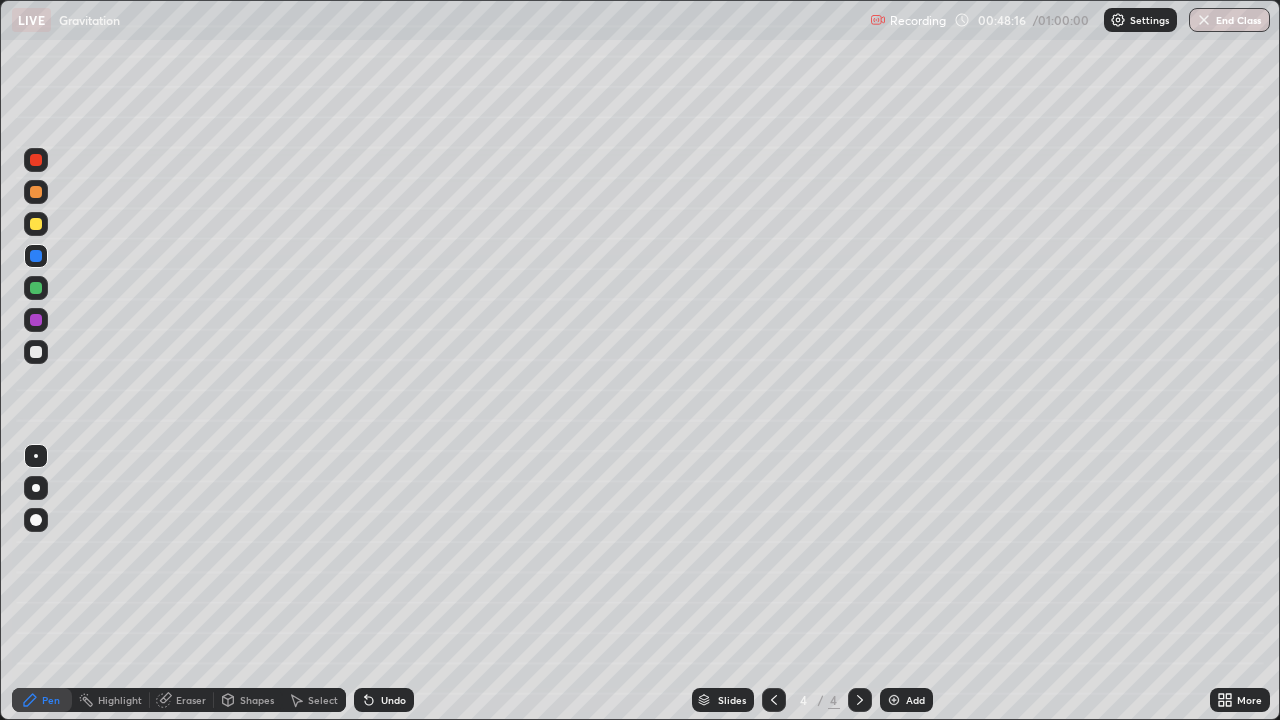 click at bounding box center [894, 700] 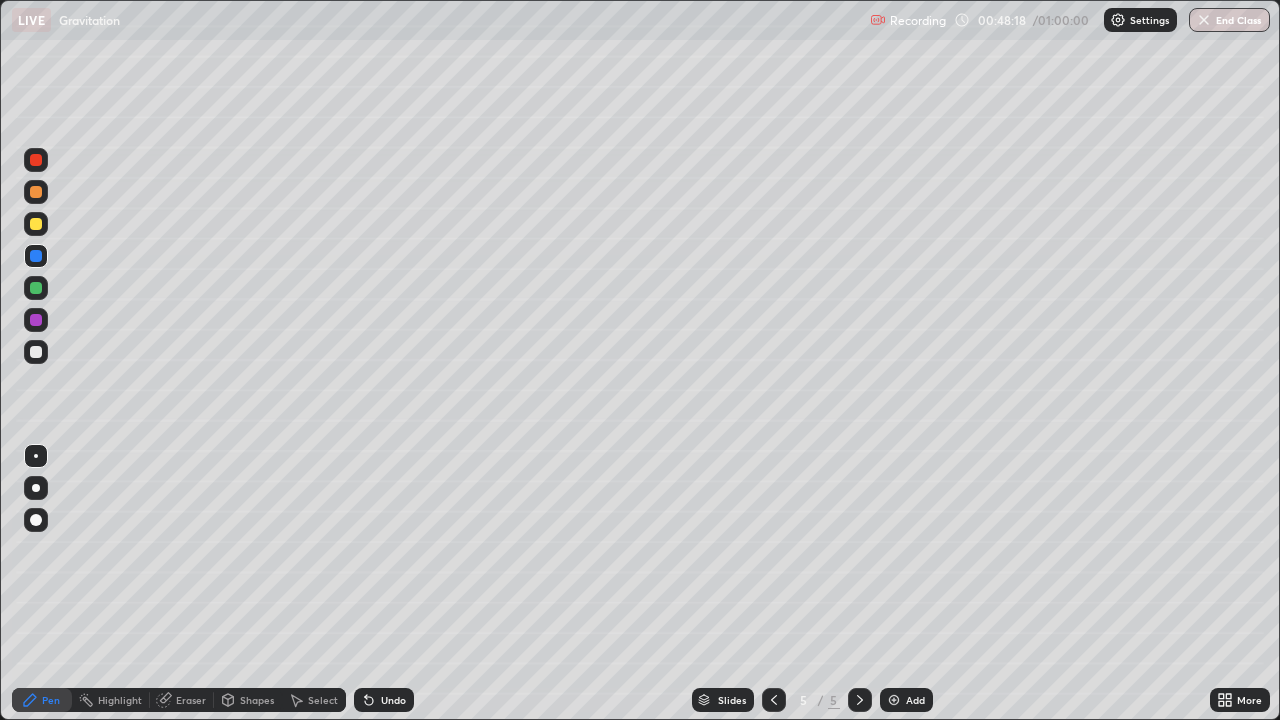 click at bounding box center [36, 224] 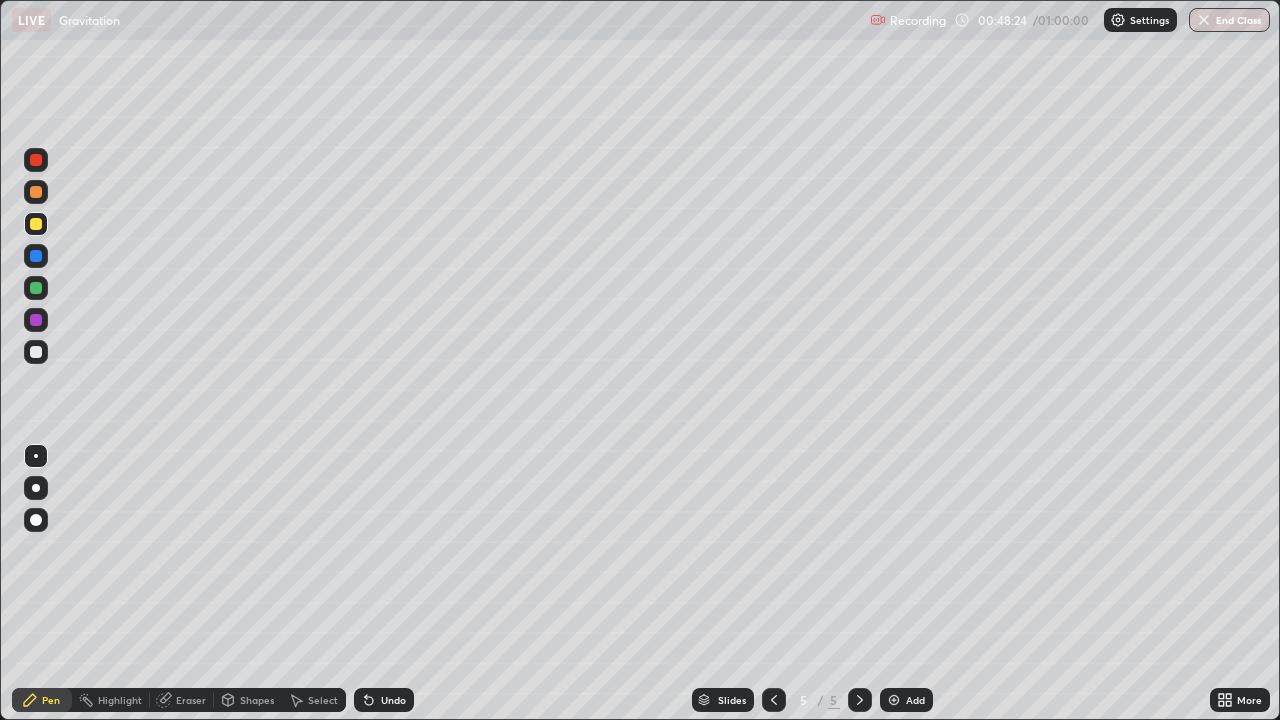 click on "Select" at bounding box center (314, 700) 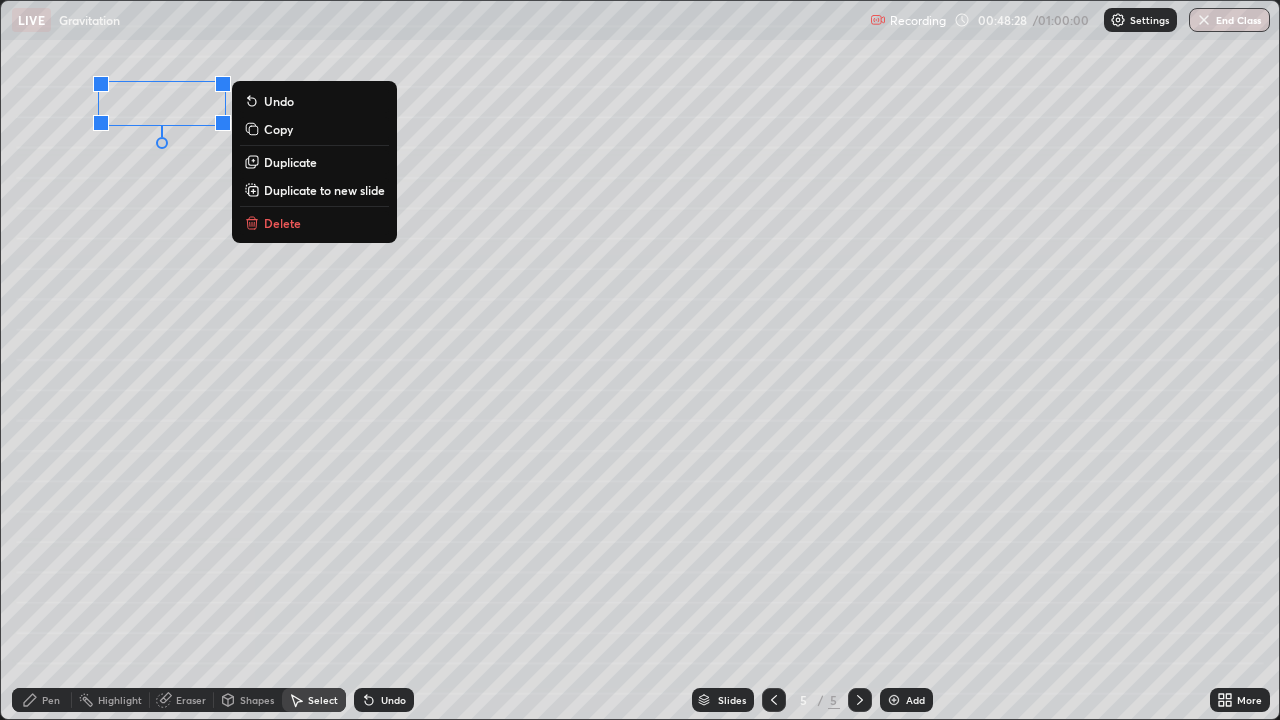click on "0 ° Undo Copy Duplicate Duplicate to new slide Delete" at bounding box center (640, 360) 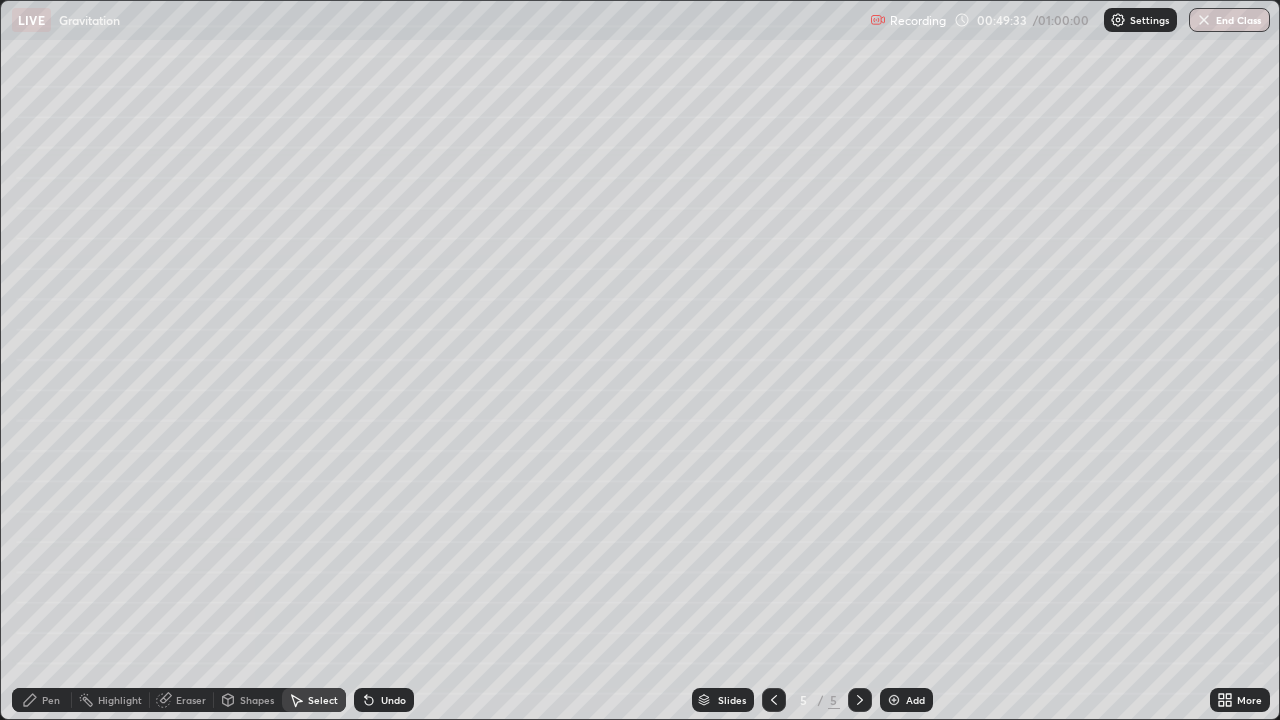 click on "Pen" at bounding box center [42, 700] 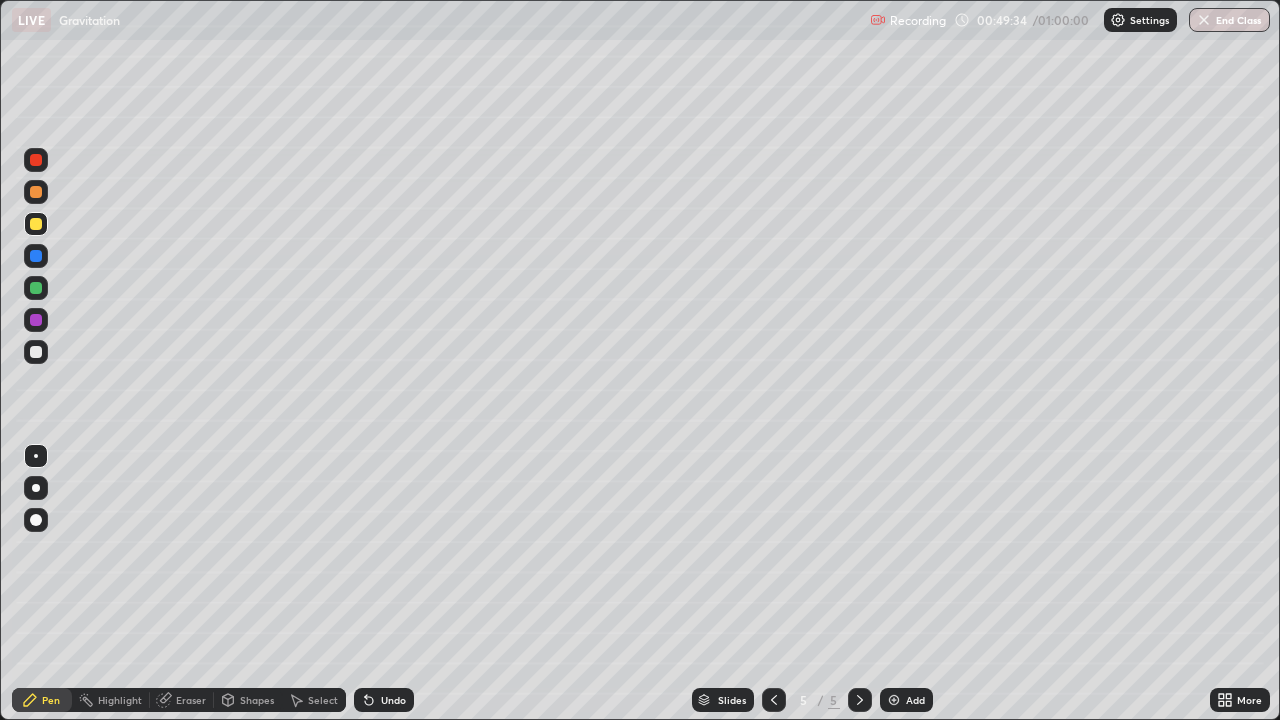 click at bounding box center (36, 288) 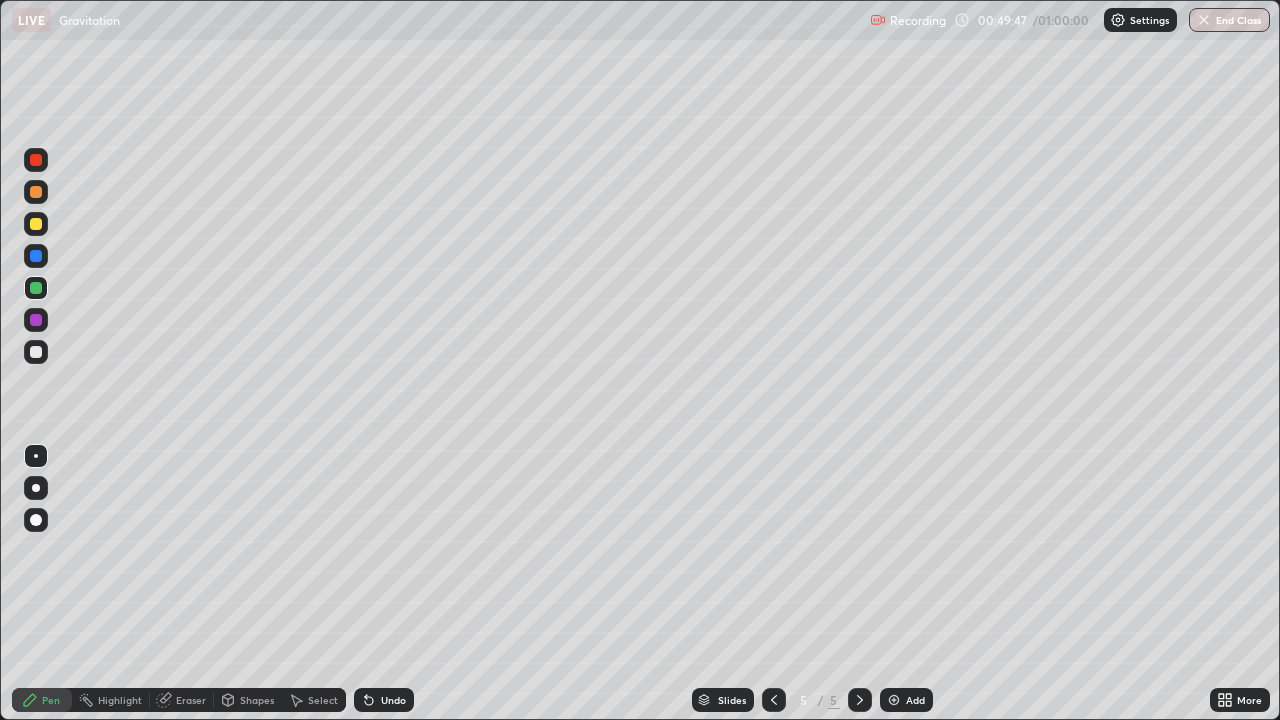 click on "Shapes" at bounding box center (248, 700) 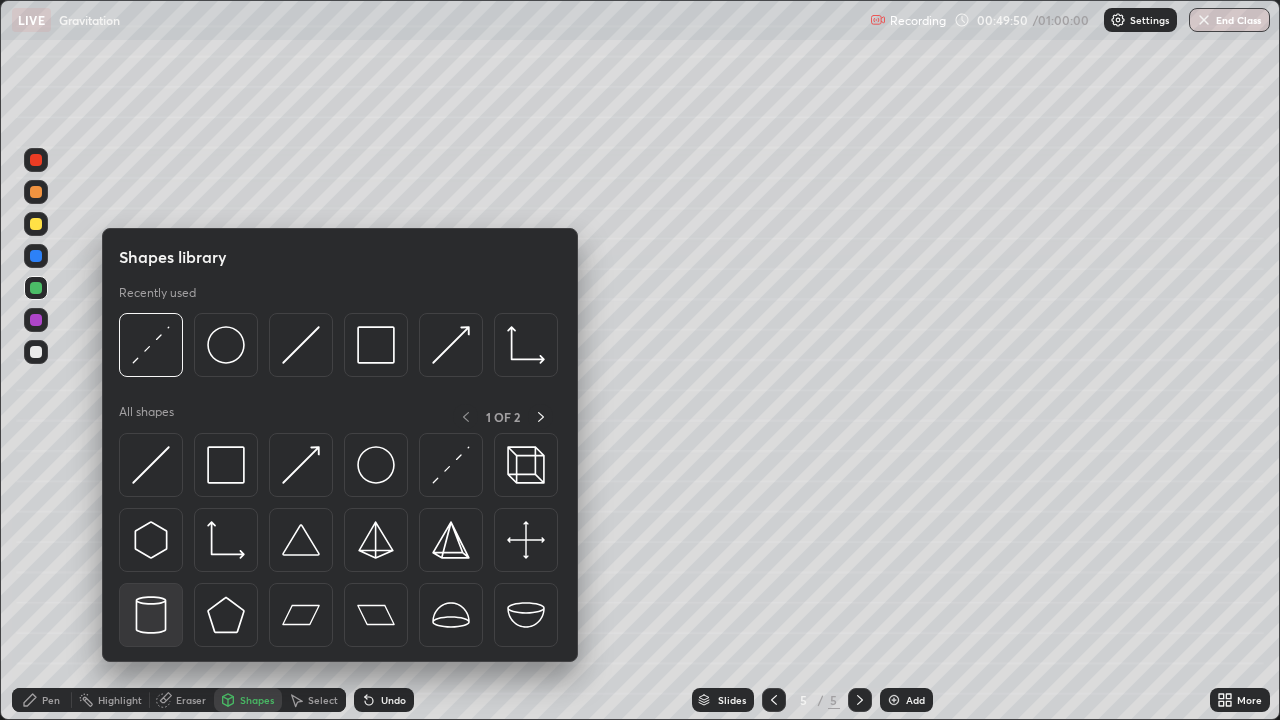 click at bounding box center [151, 615] 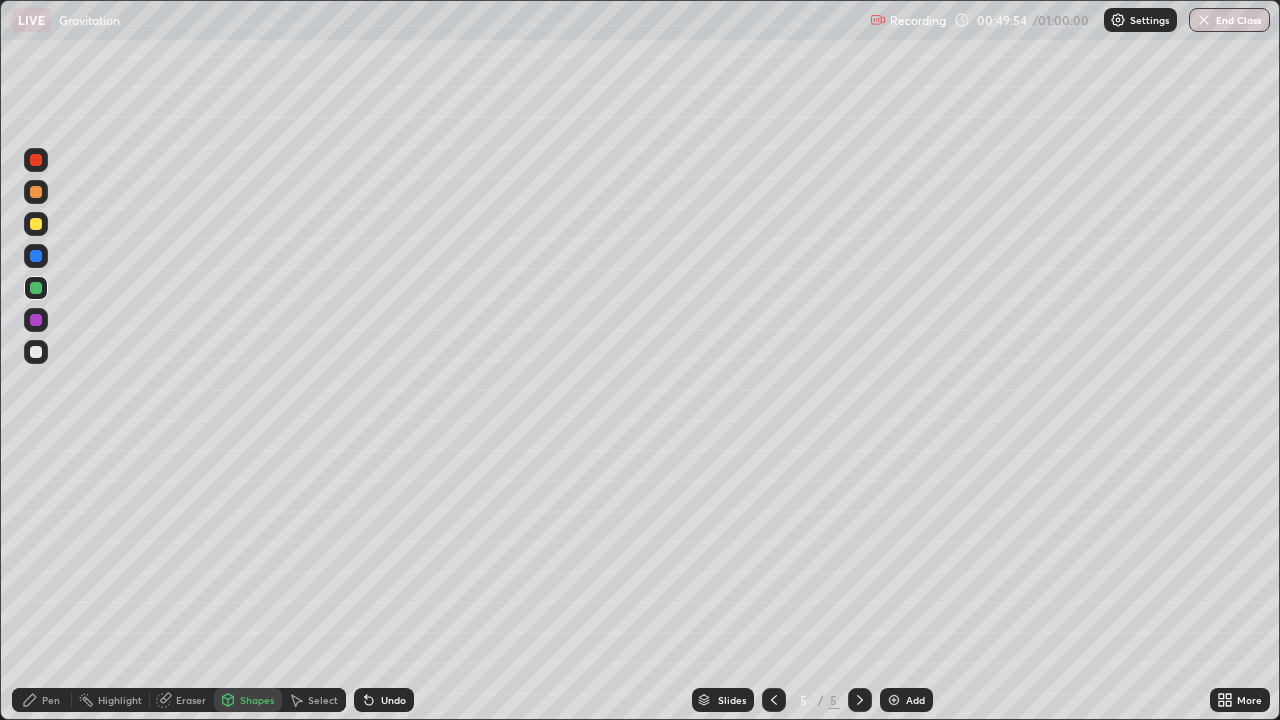 click on "Shapes" at bounding box center (248, 700) 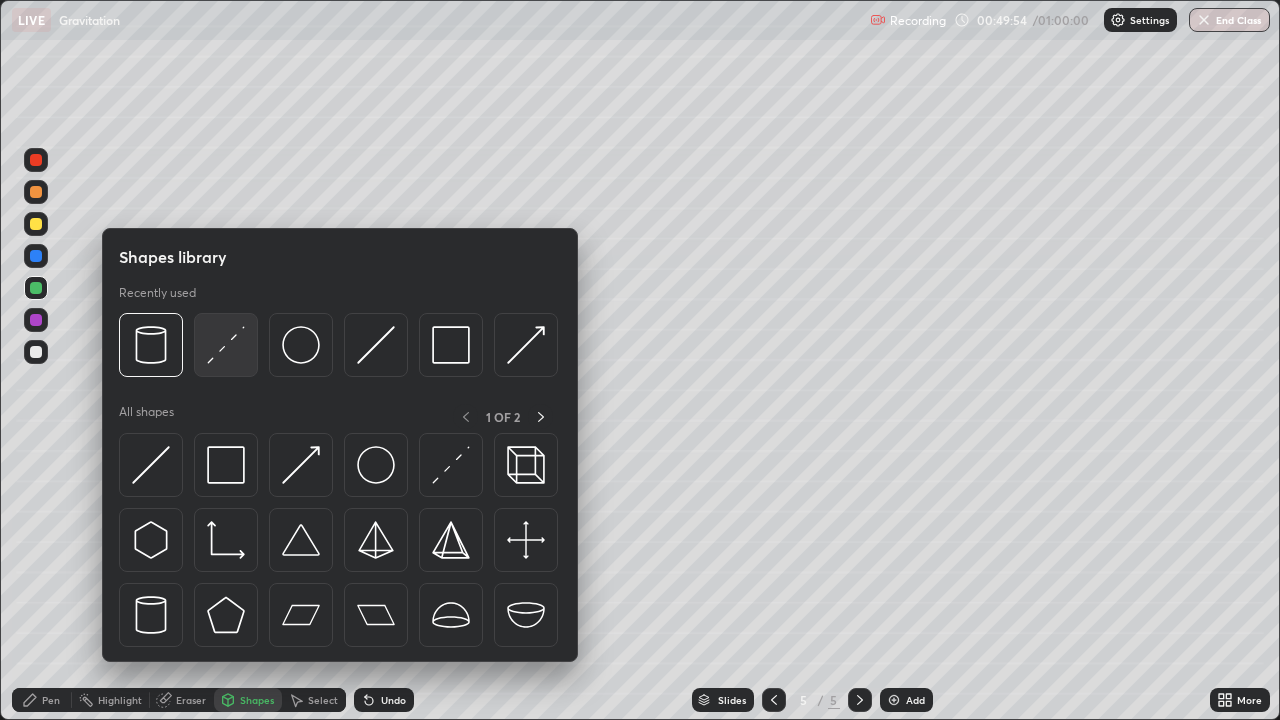 click at bounding box center [226, 345] 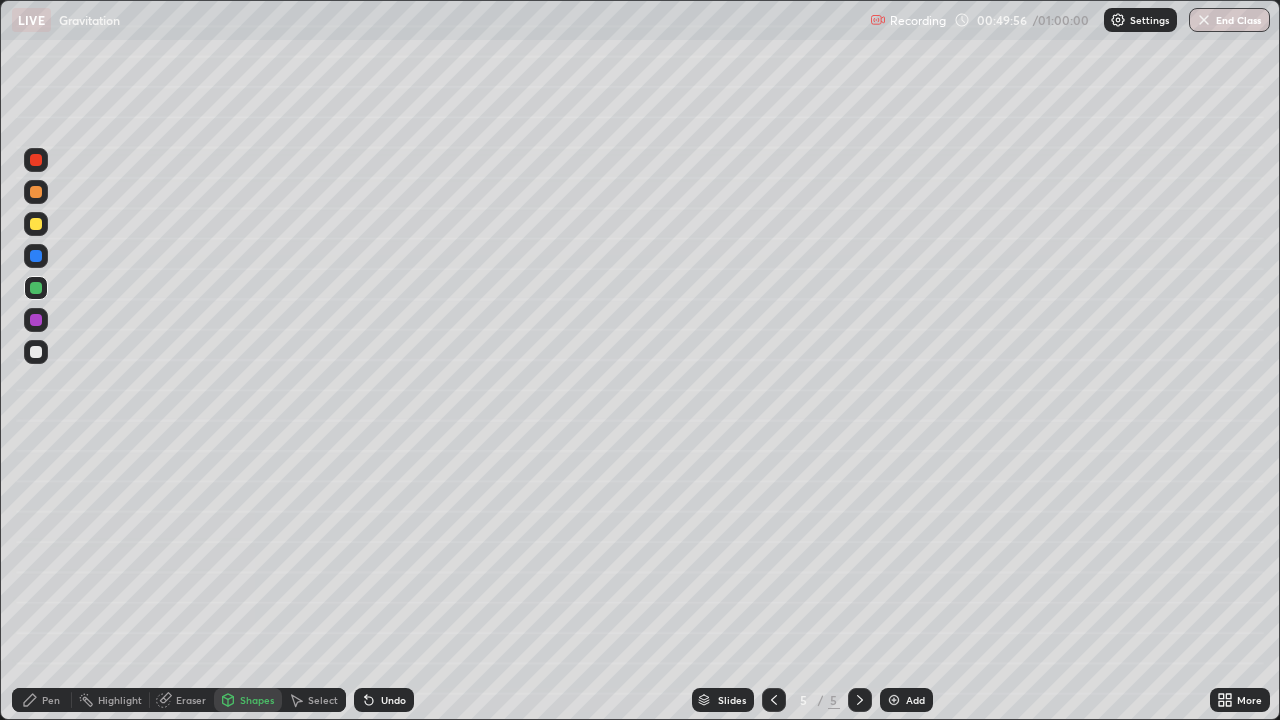 click at bounding box center [36, 352] 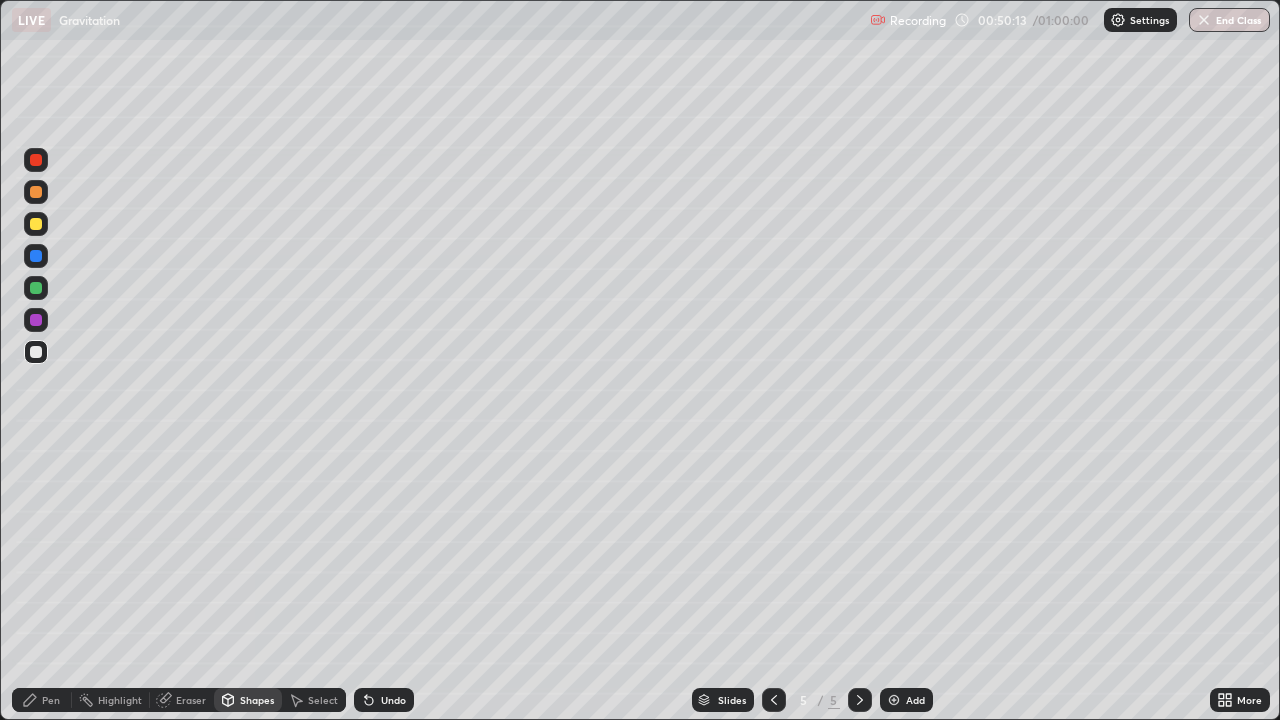 click on "Shapes" at bounding box center [248, 700] 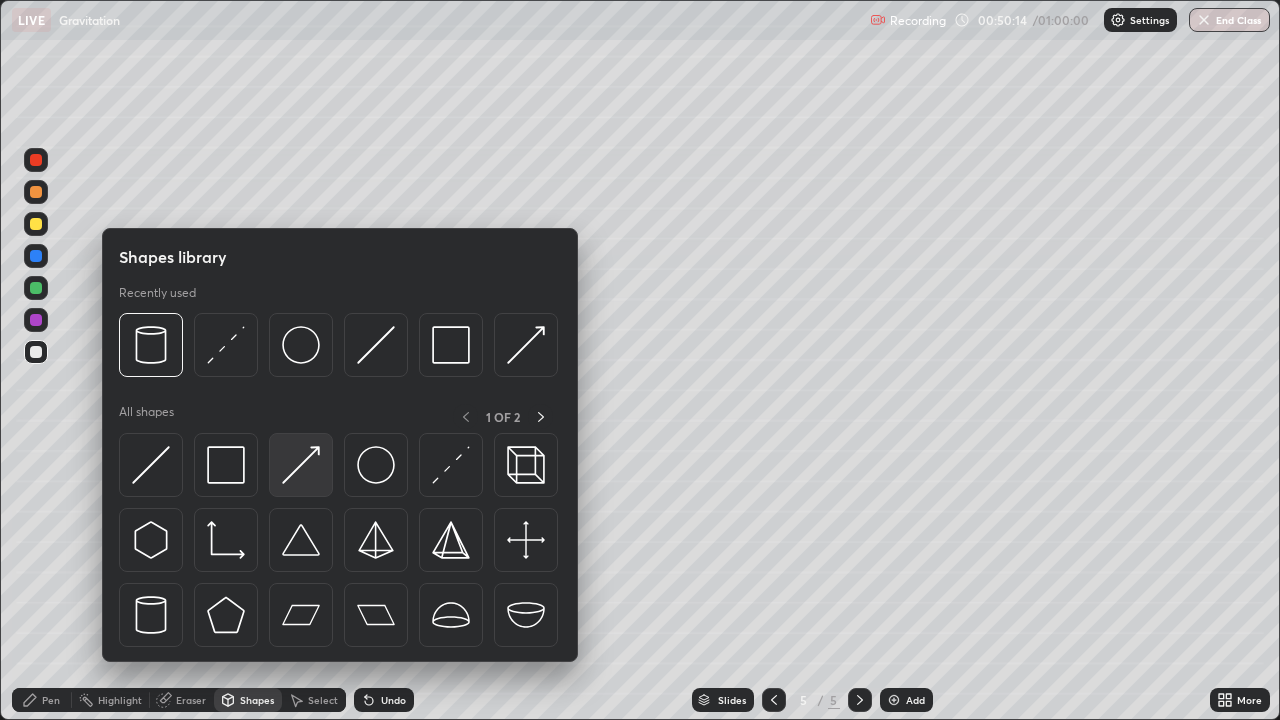 click at bounding box center [301, 465] 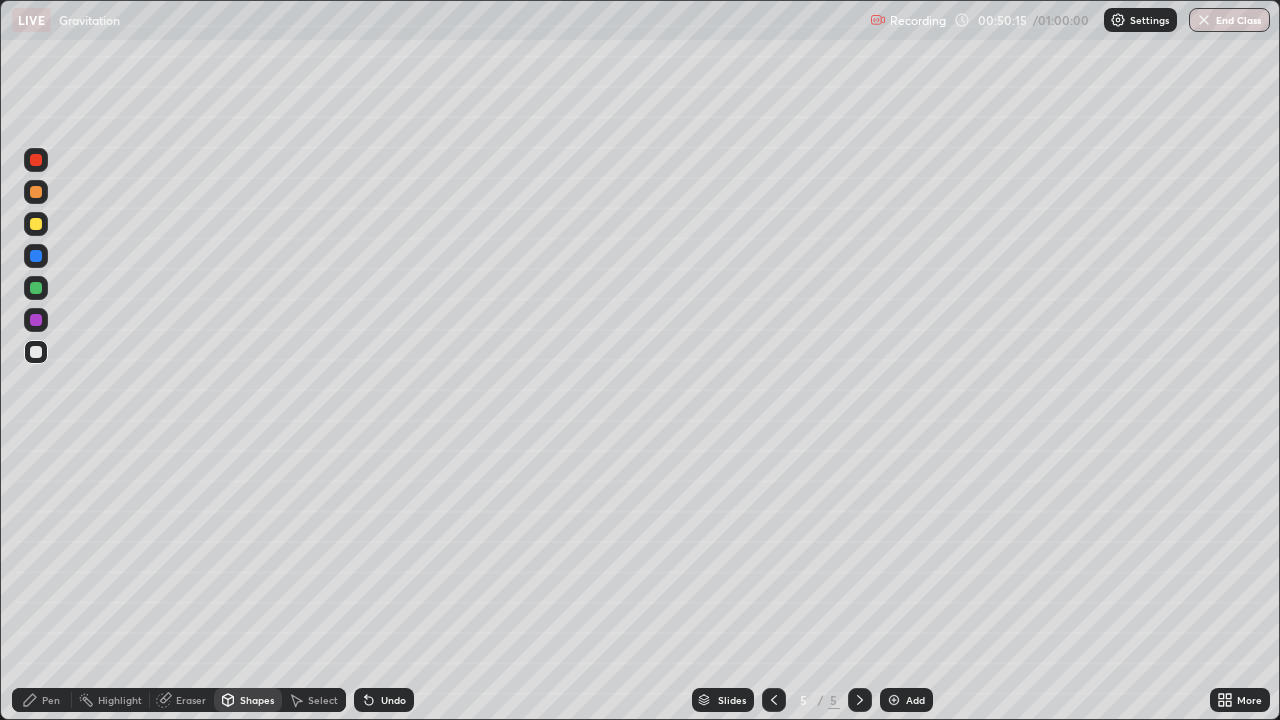 click at bounding box center (36, 320) 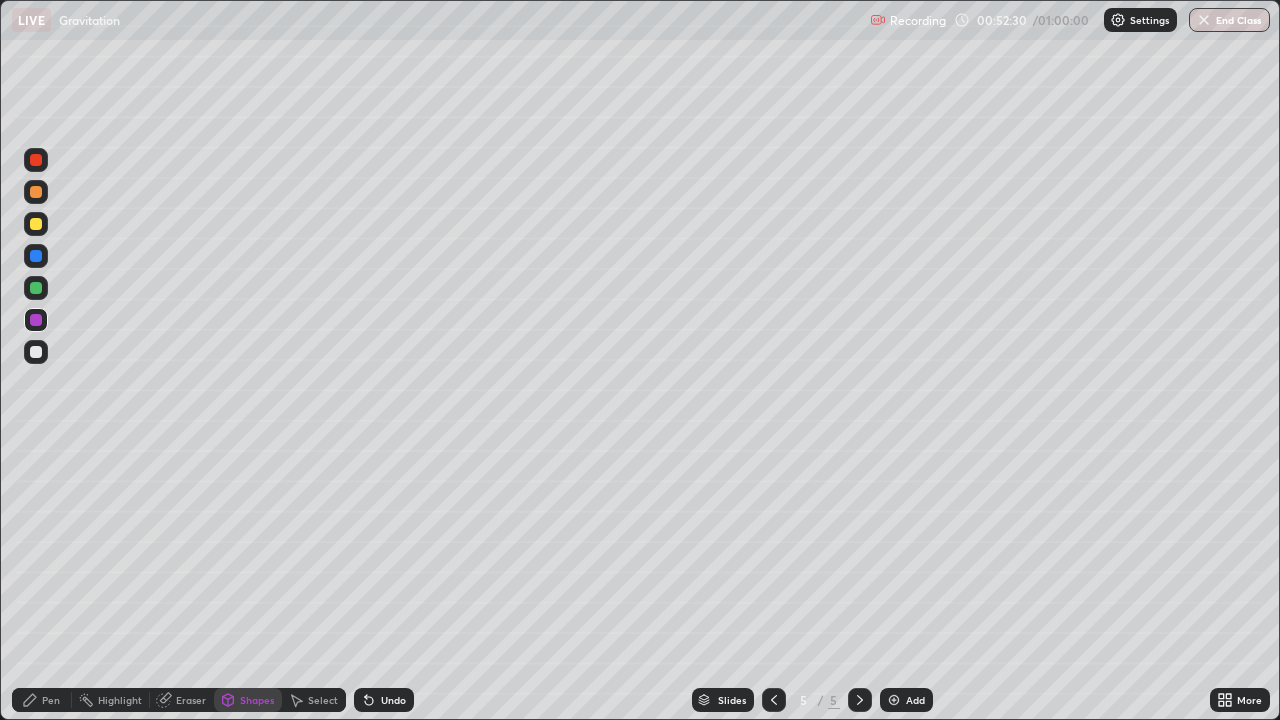 click on "Pen" at bounding box center (51, 700) 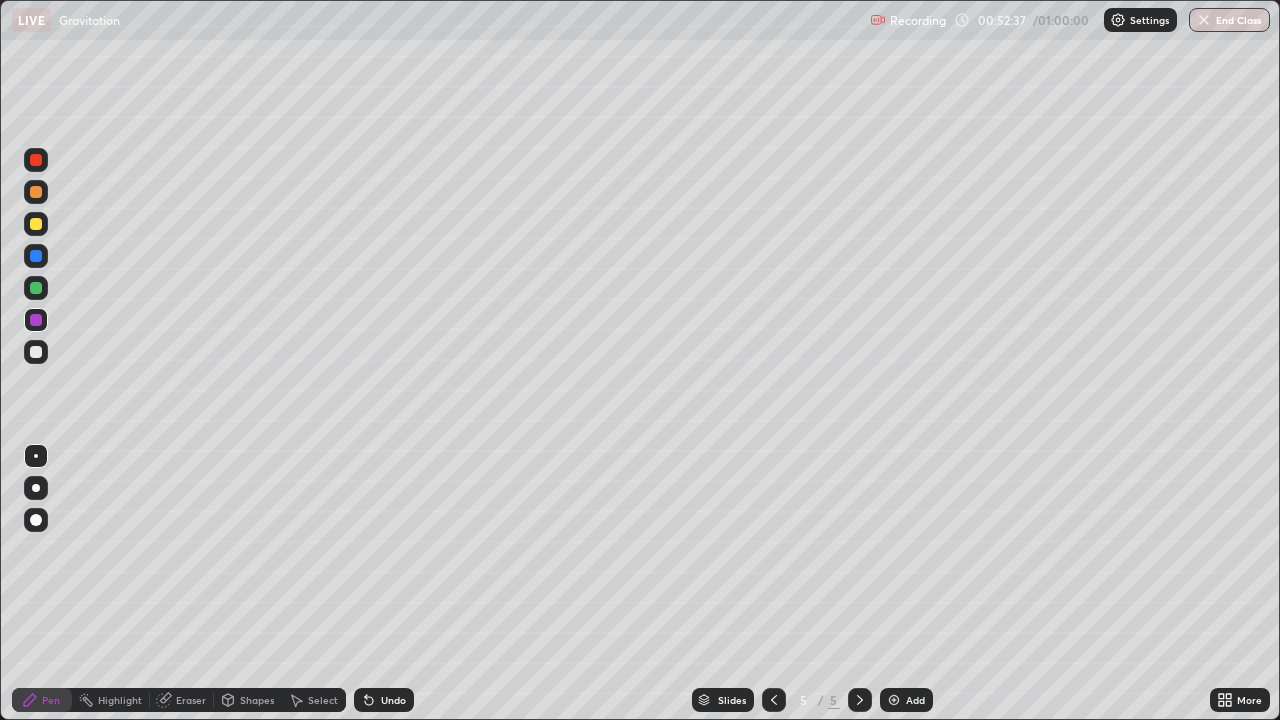 click on "Pen" at bounding box center [42, 700] 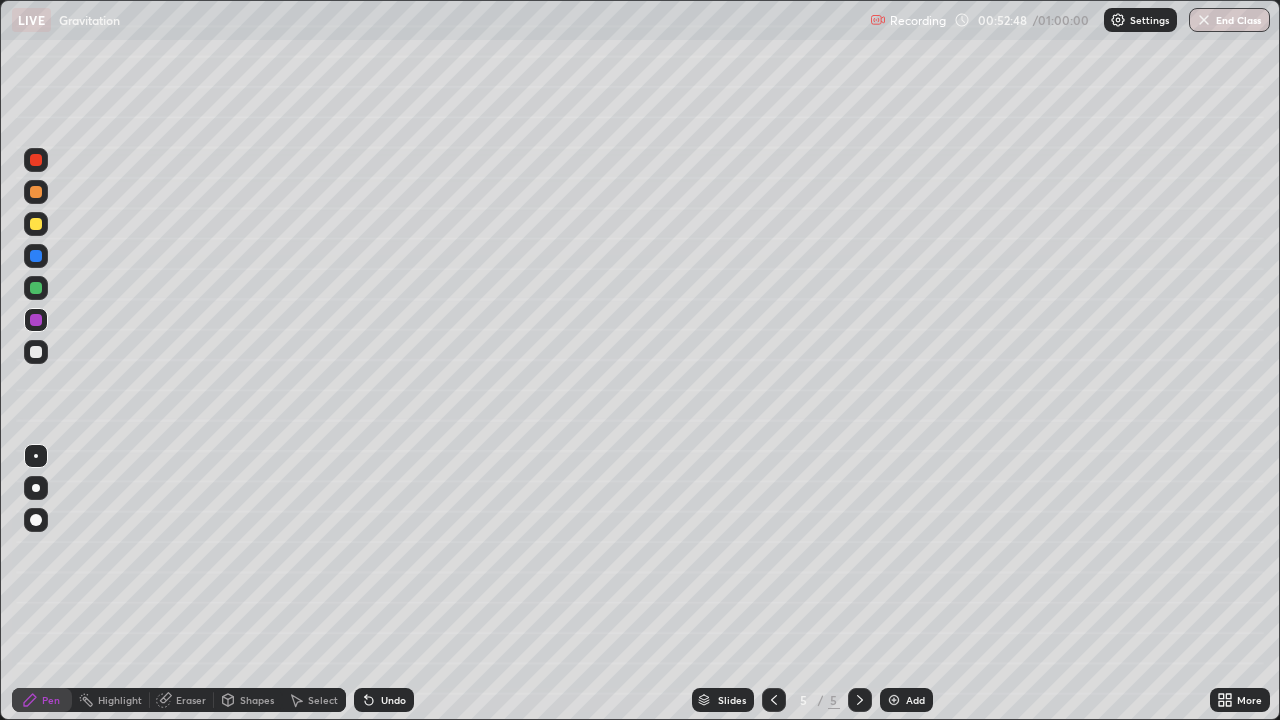 click at bounding box center [36, 224] 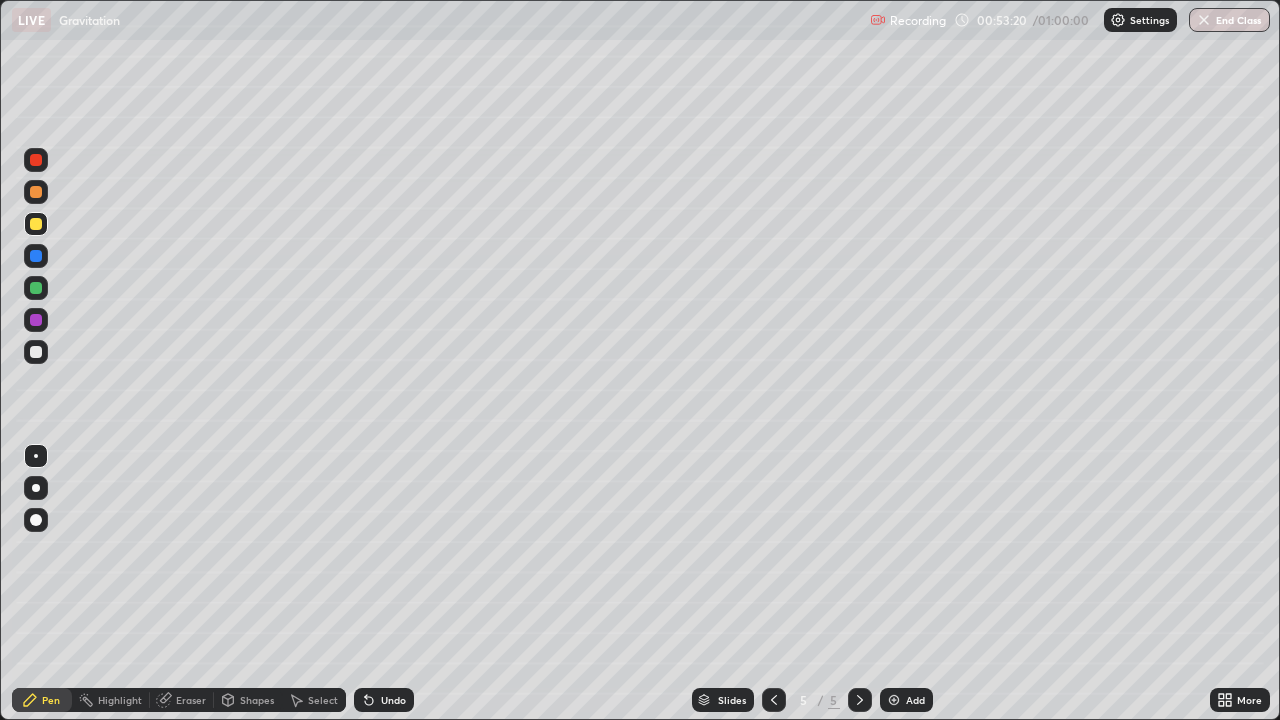 click on "Select" at bounding box center [323, 700] 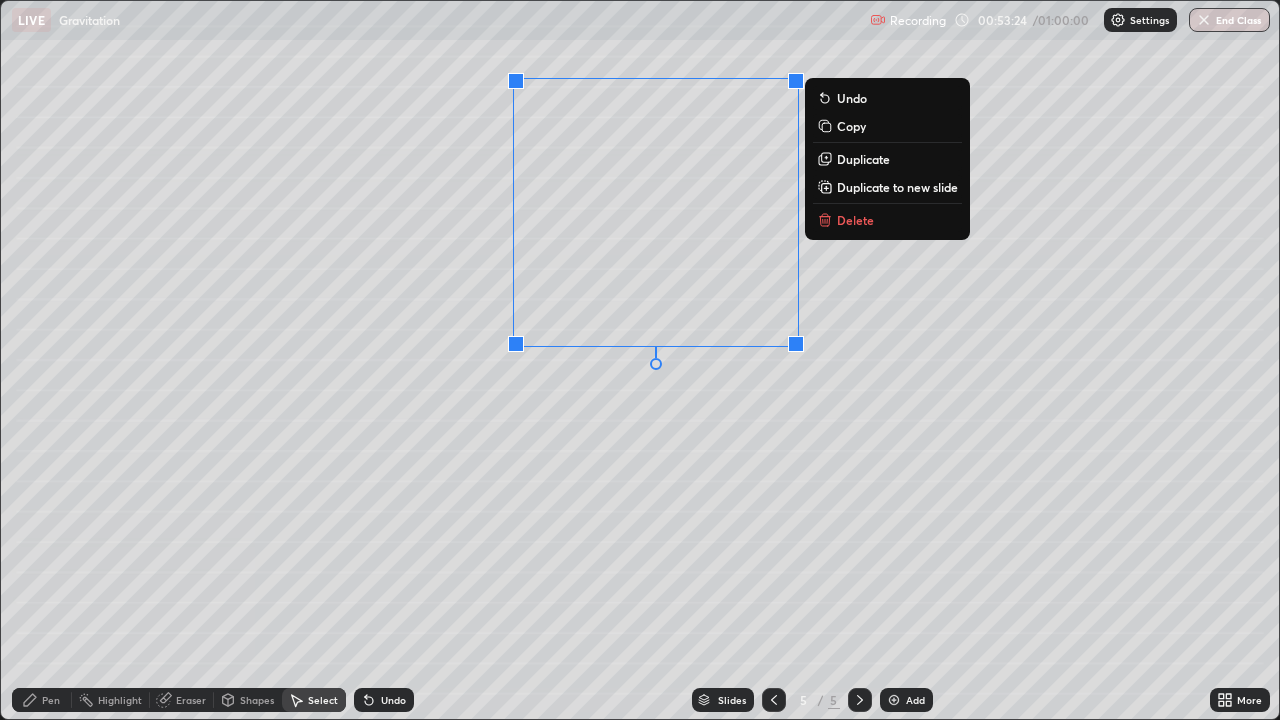click on "0 ° Undo Copy Duplicate Duplicate to new slide Delete" at bounding box center (640, 360) 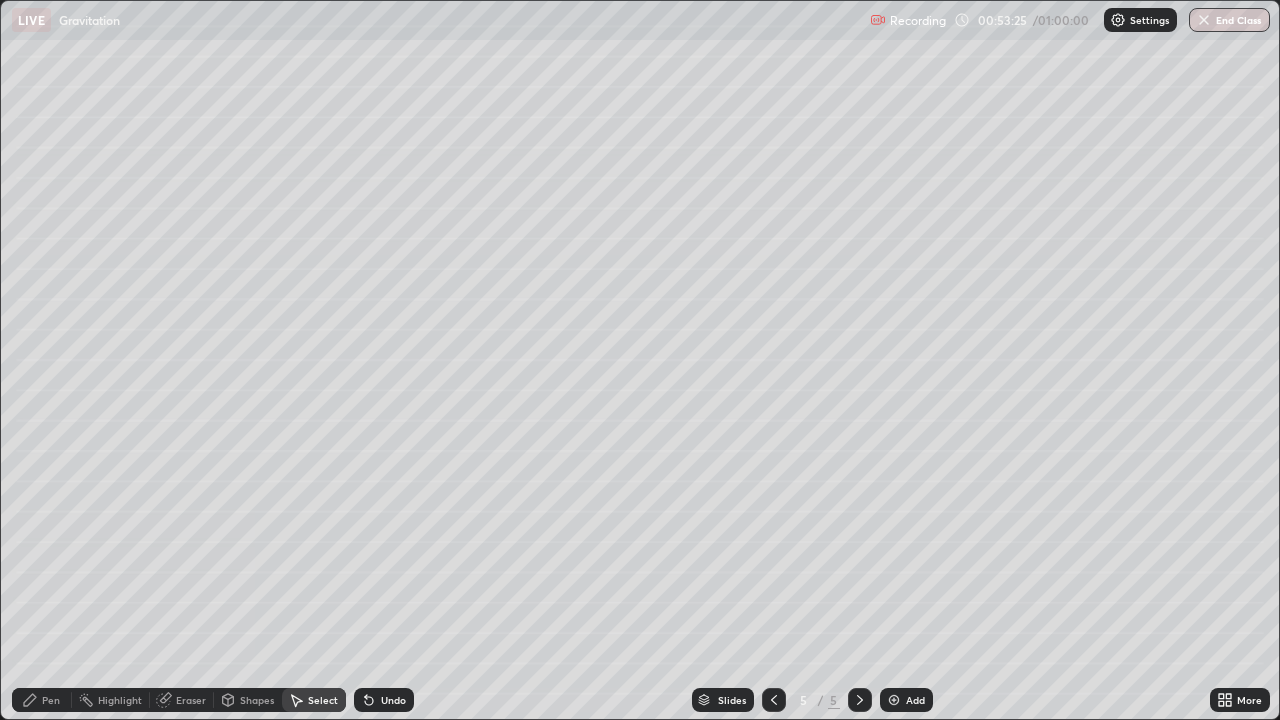 click on "Pen" at bounding box center [42, 700] 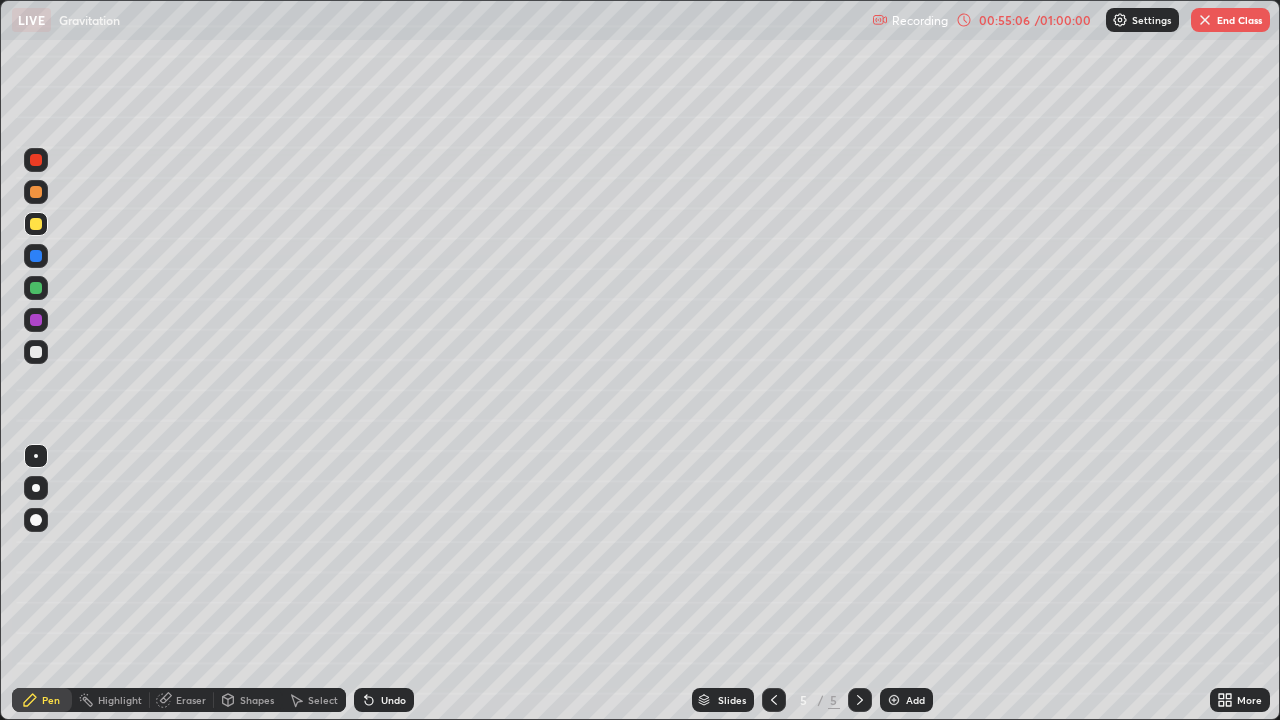 click on "End Class" at bounding box center (1230, 20) 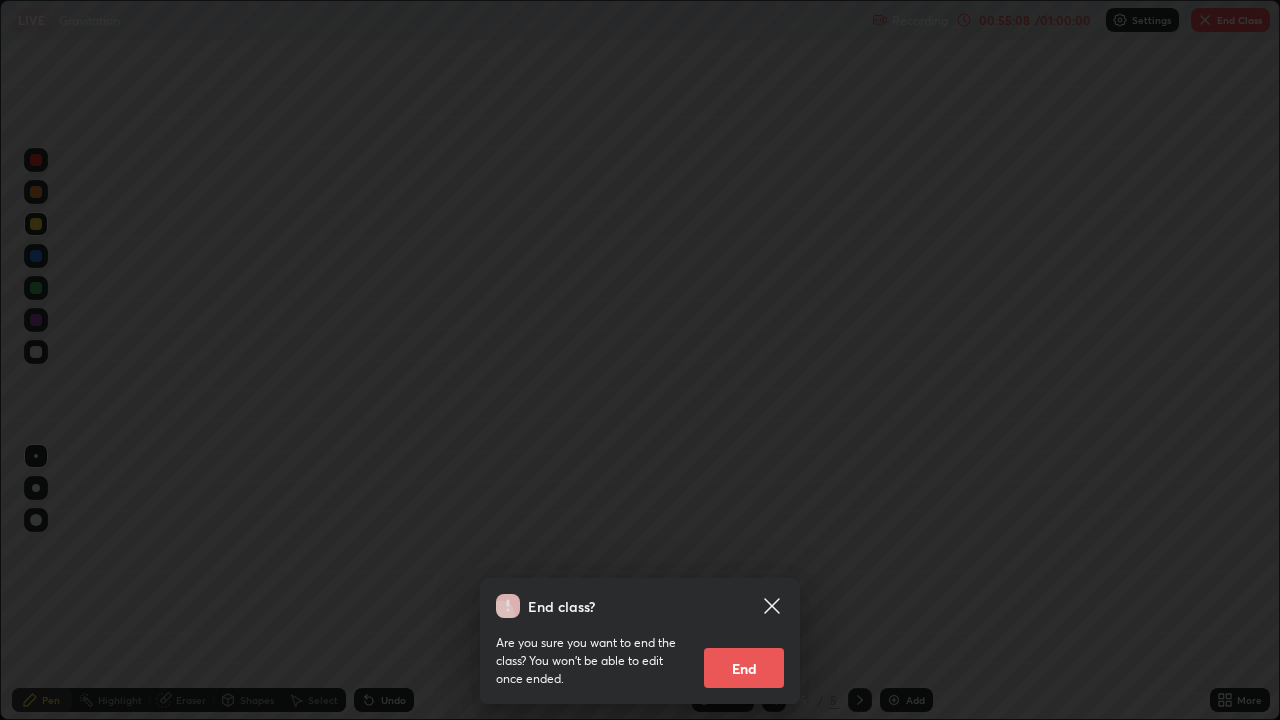 click on "End" at bounding box center [744, 668] 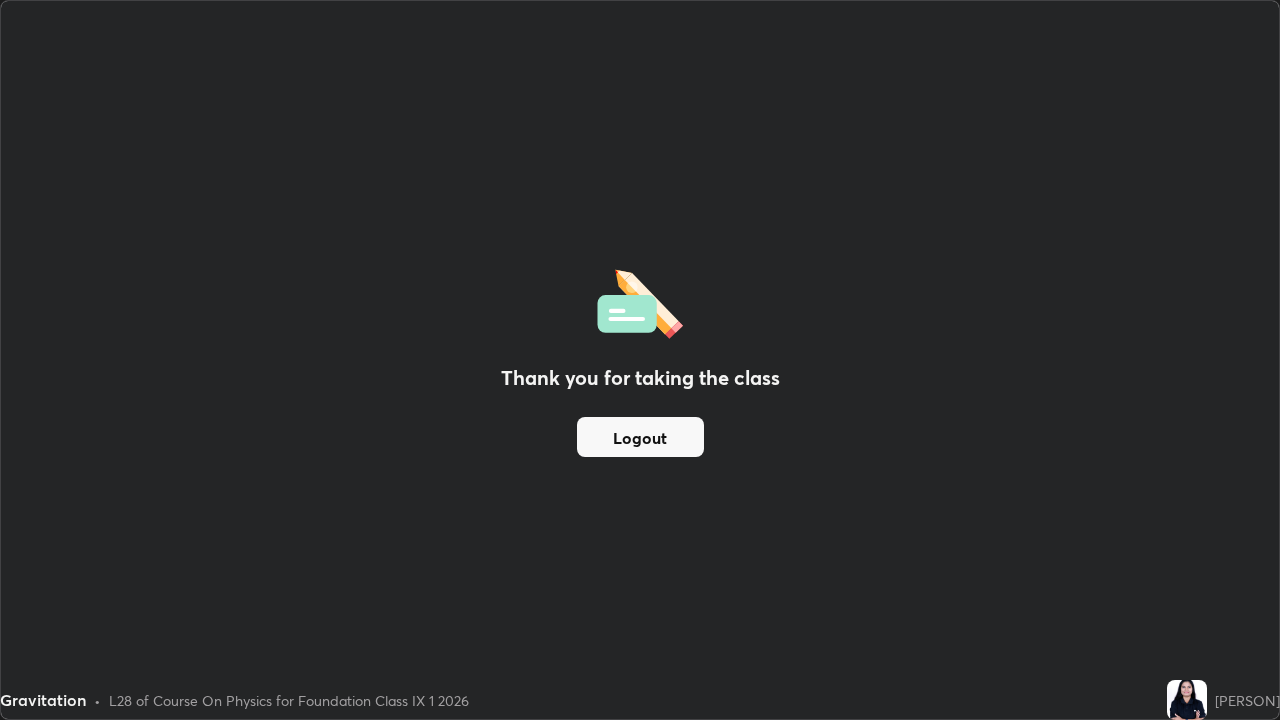 click on "Logout" at bounding box center (640, 437) 